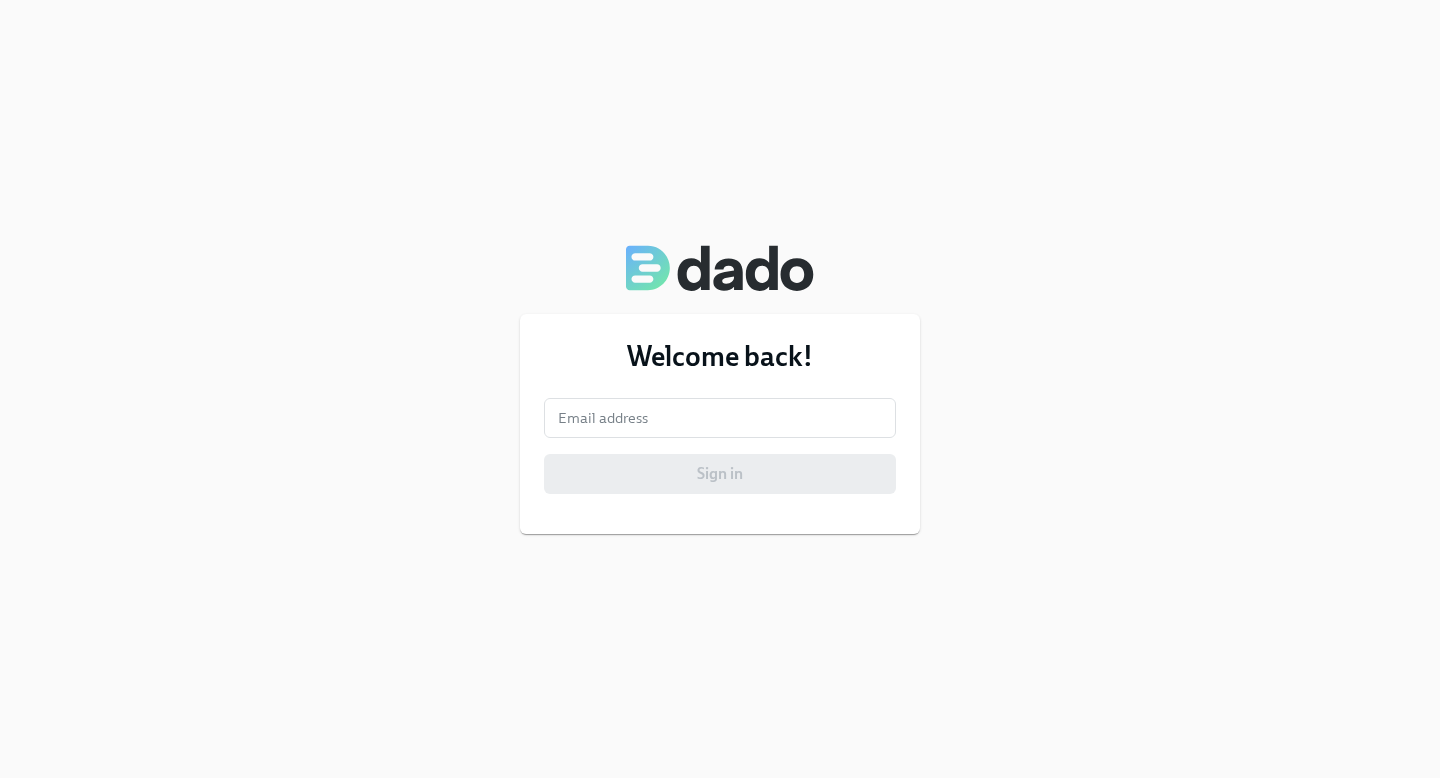scroll, scrollTop: 0, scrollLeft: 0, axis: both 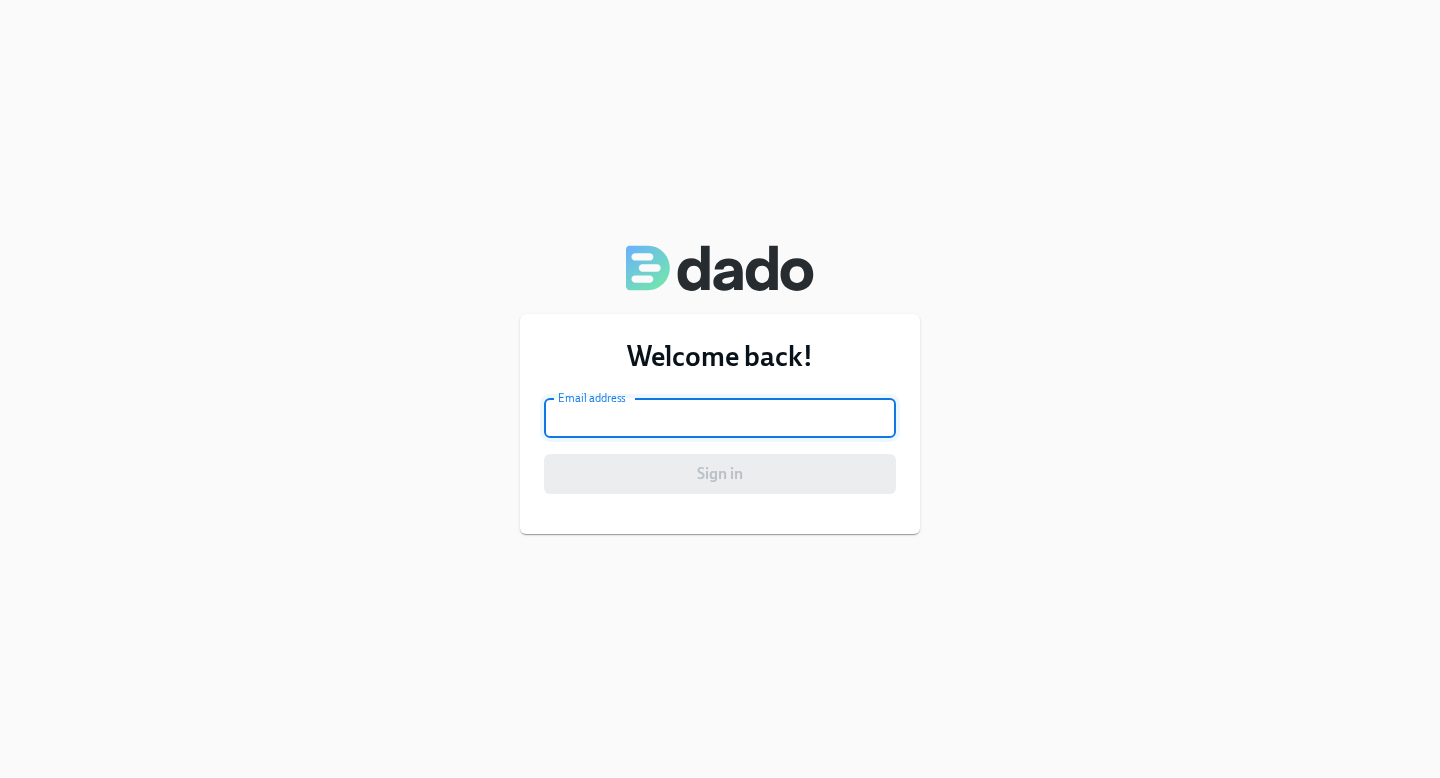 click at bounding box center (720, 418) 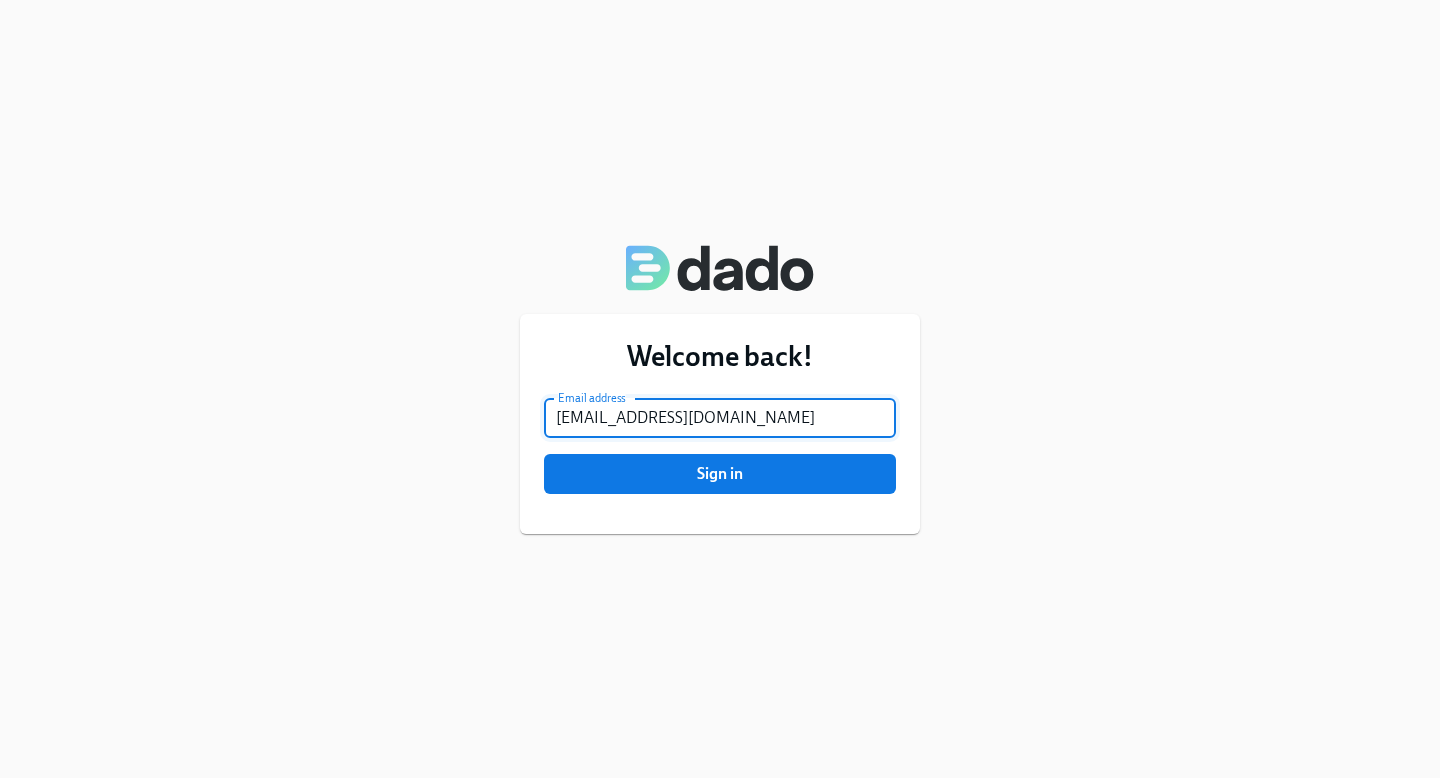 click on "Sign in" at bounding box center (720, 474) 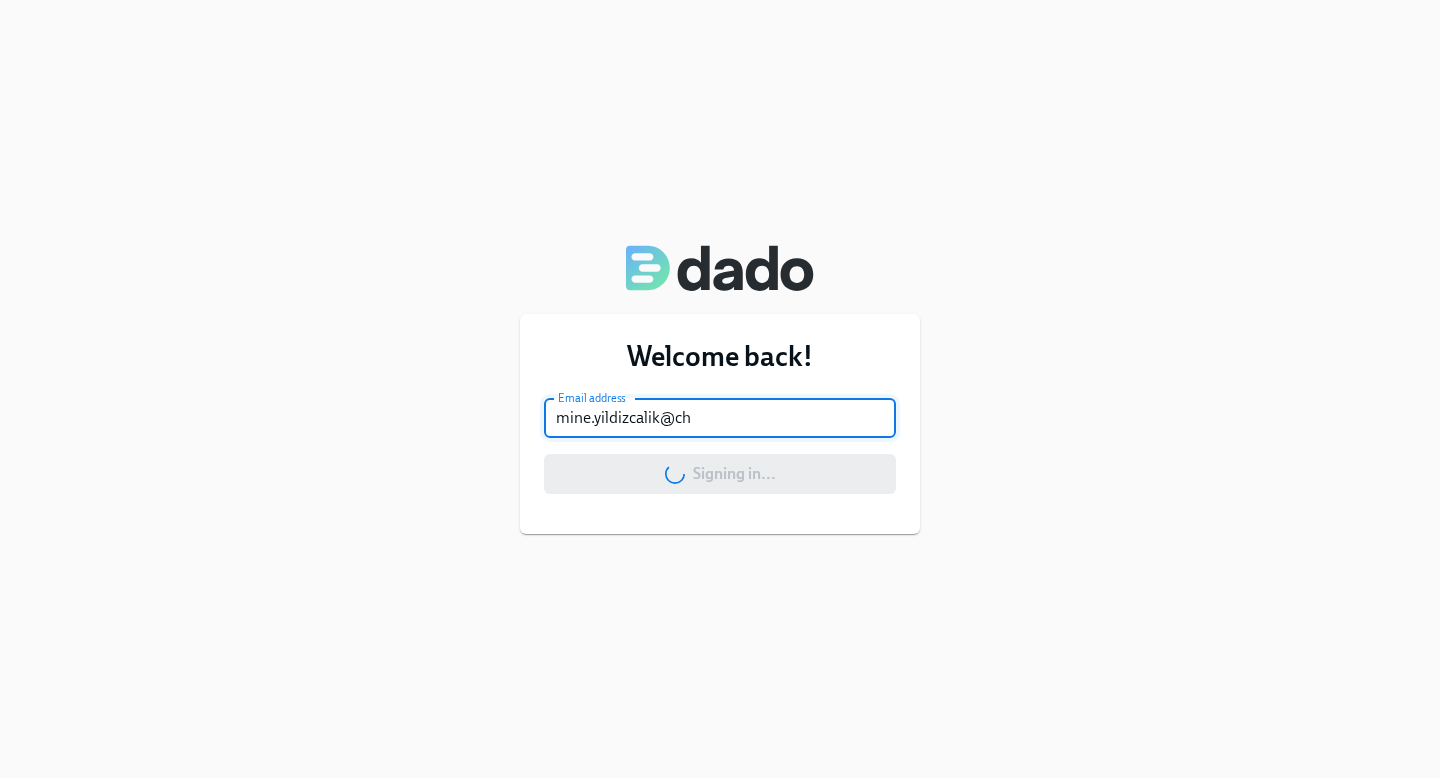 type on "mine.yildizcalik@cha" 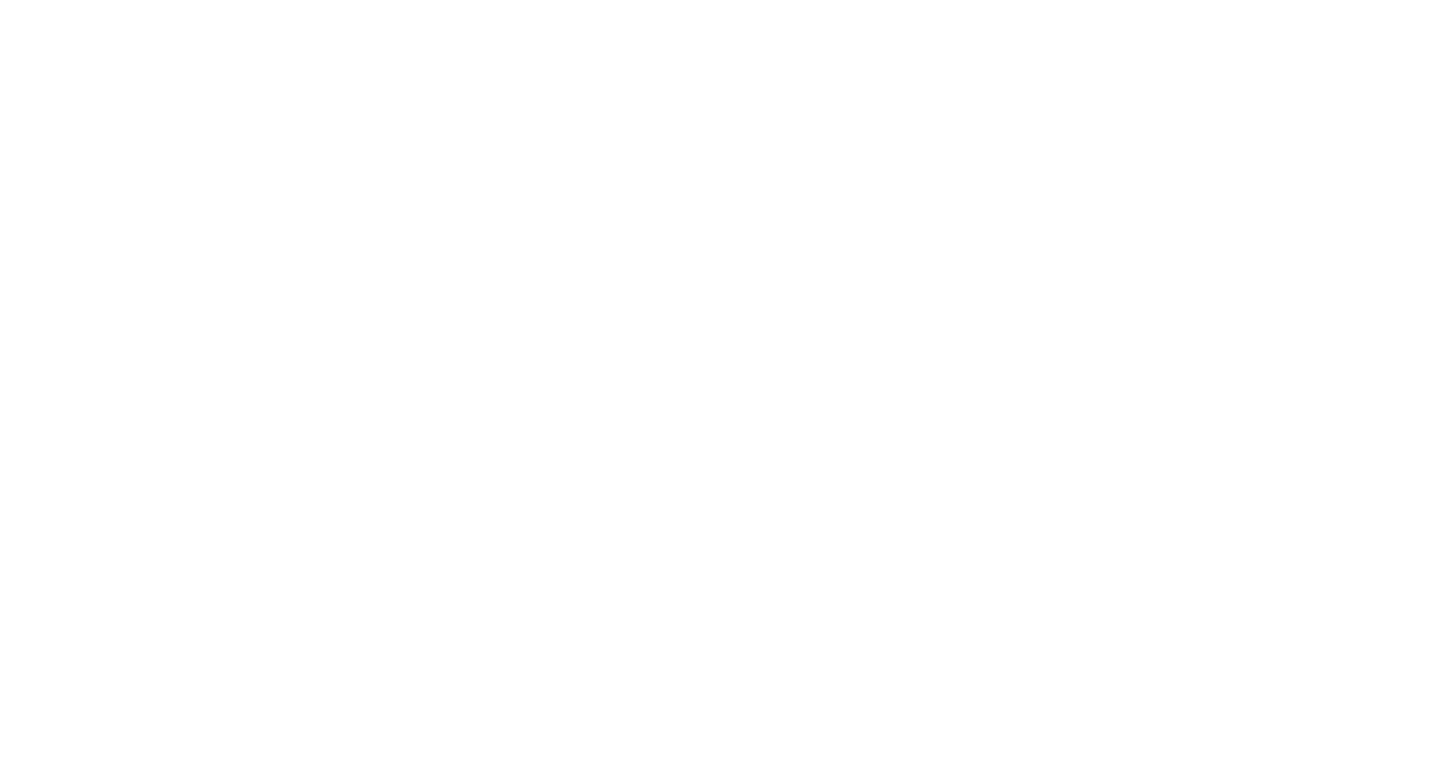 scroll, scrollTop: 0, scrollLeft: 0, axis: both 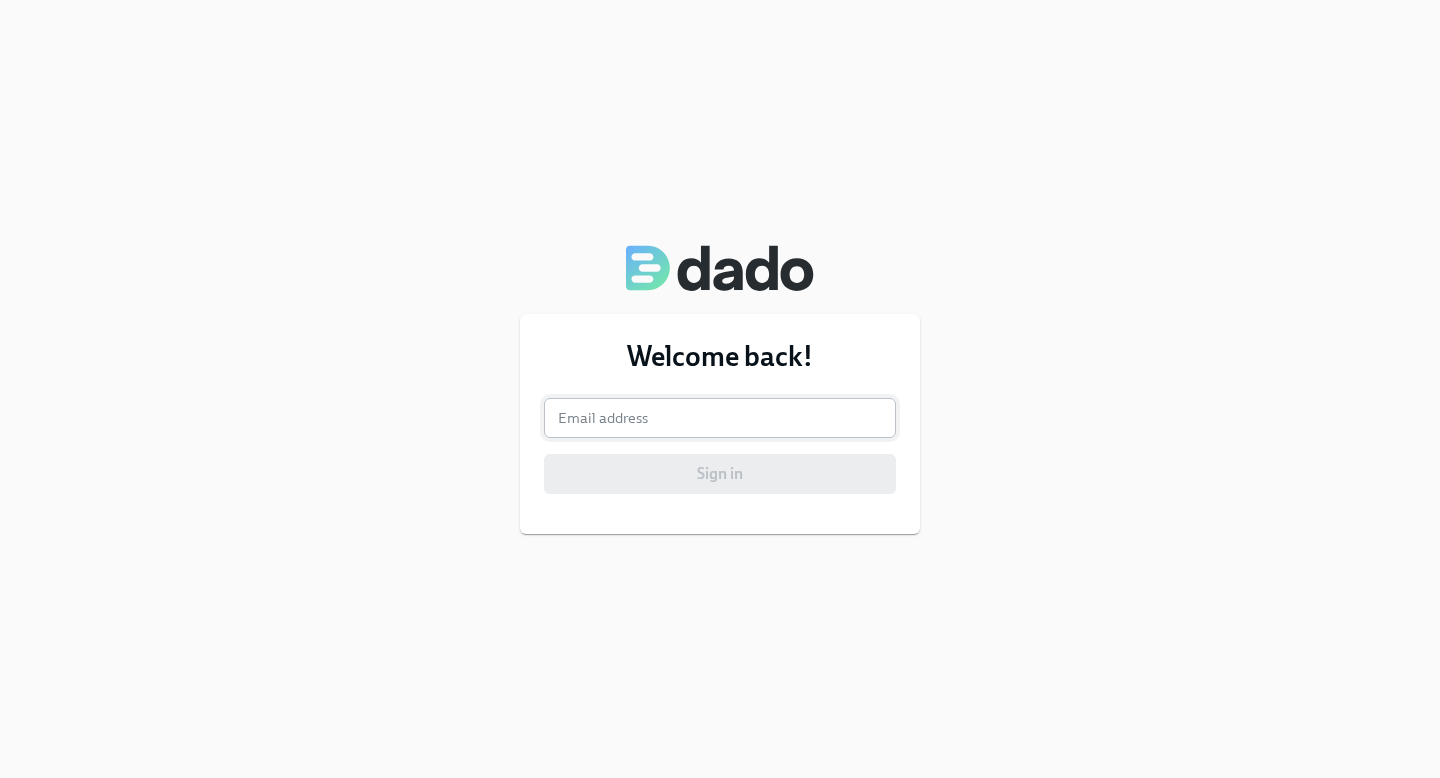 click at bounding box center (720, 418) 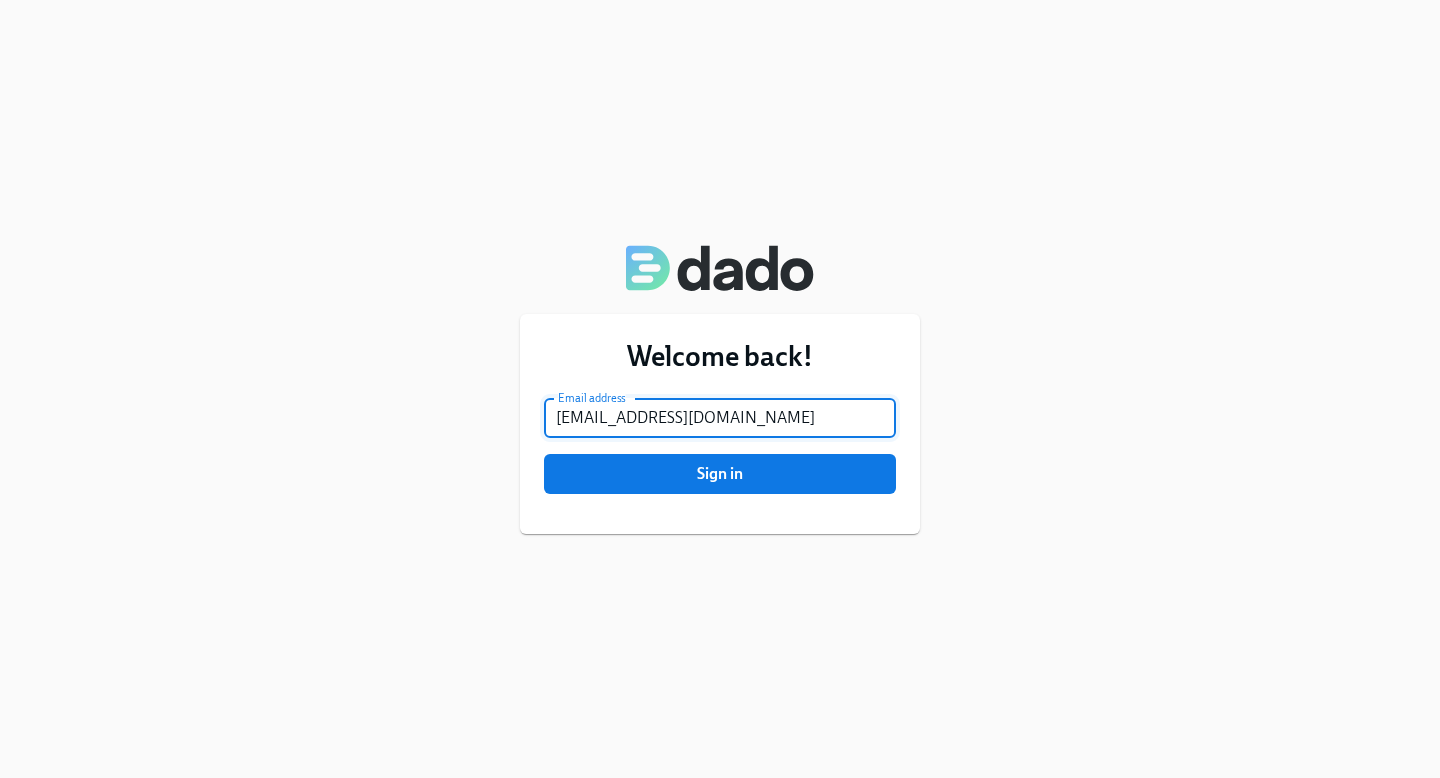 type on "[EMAIL_ADDRESS][DOMAIN_NAME]" 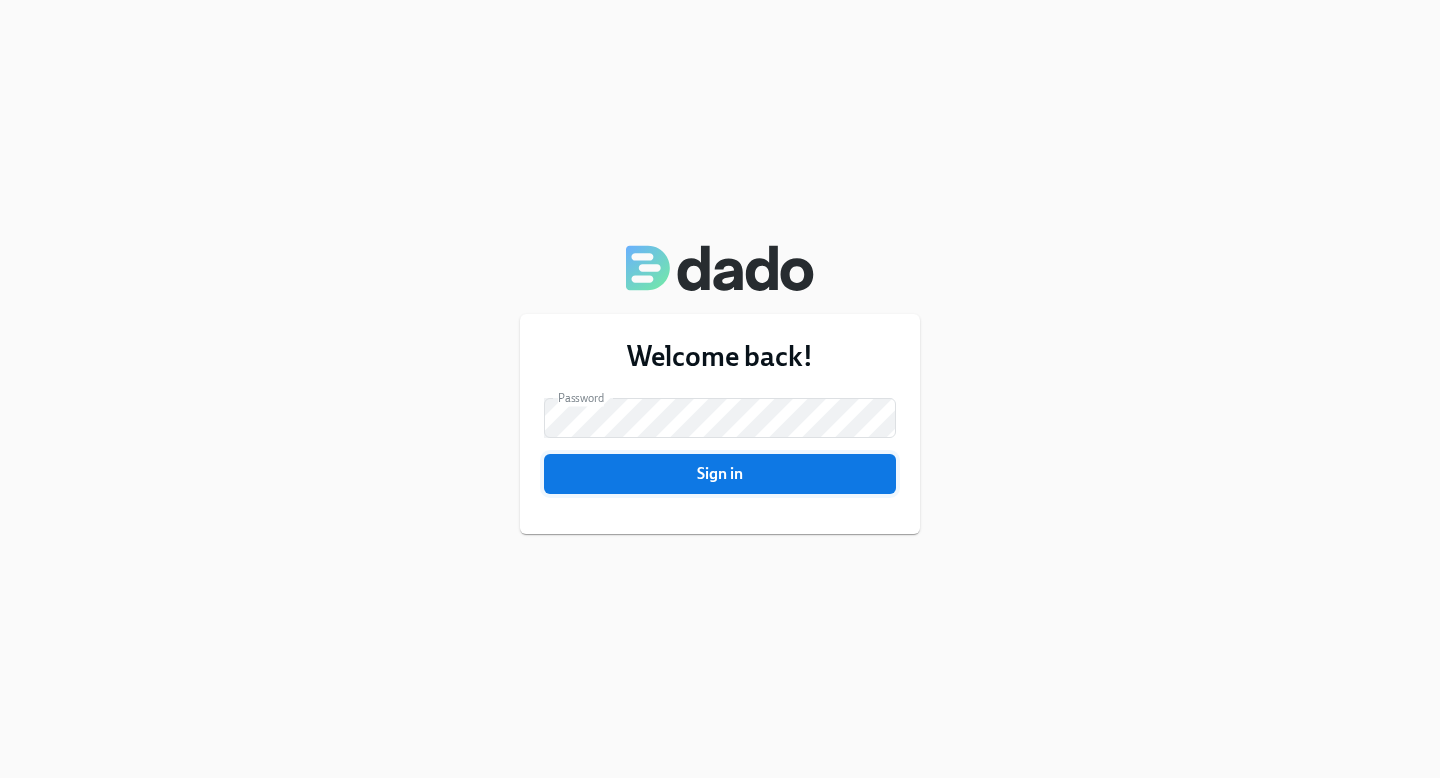click on "Sign in" at bounding box center (720, 474) 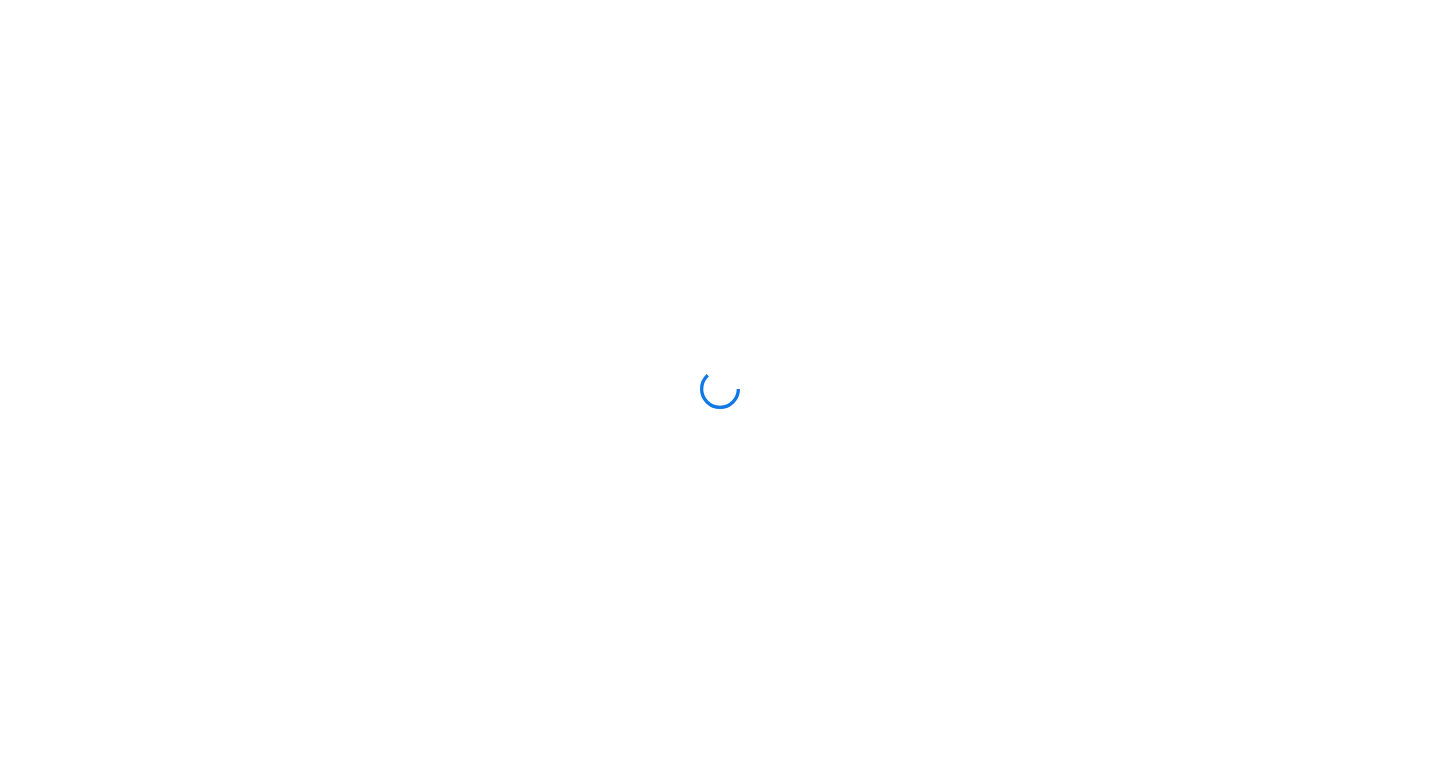 scroll, scrollTop: 0, scrollLeft: 0, axis: both 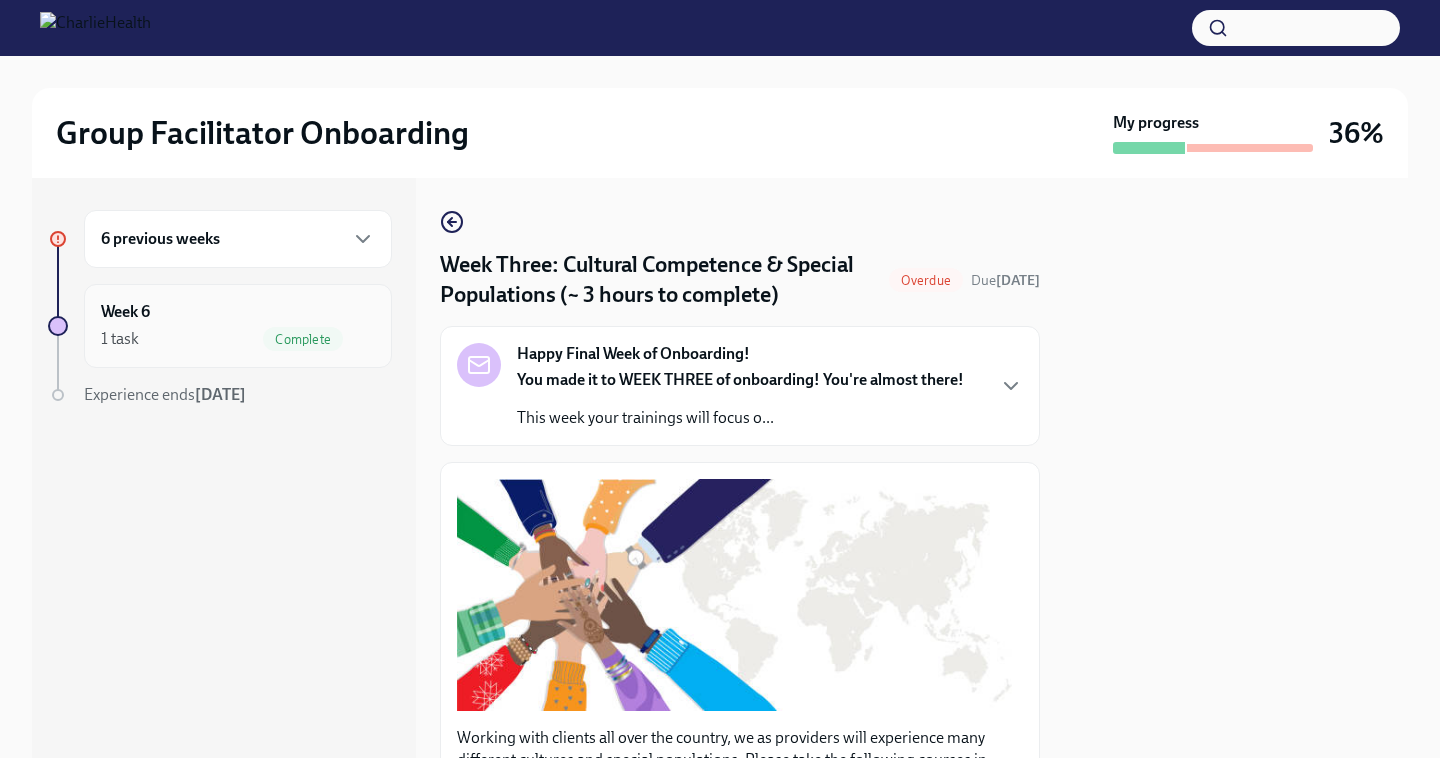 click on "Week 6 1 task Complete" at bounding box center (238, 326) 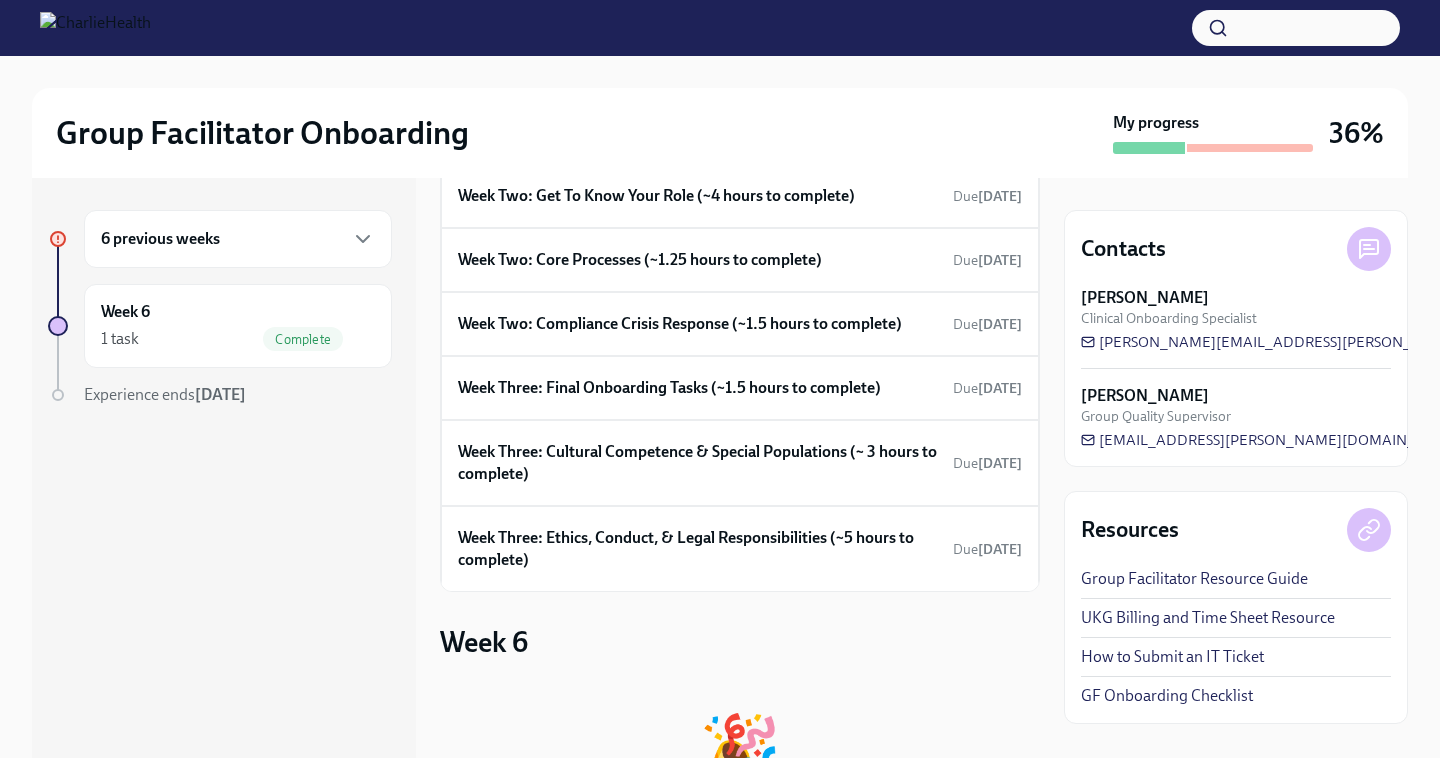 scroll, scrollTop: 0, scrollLeft: 0, axis: both 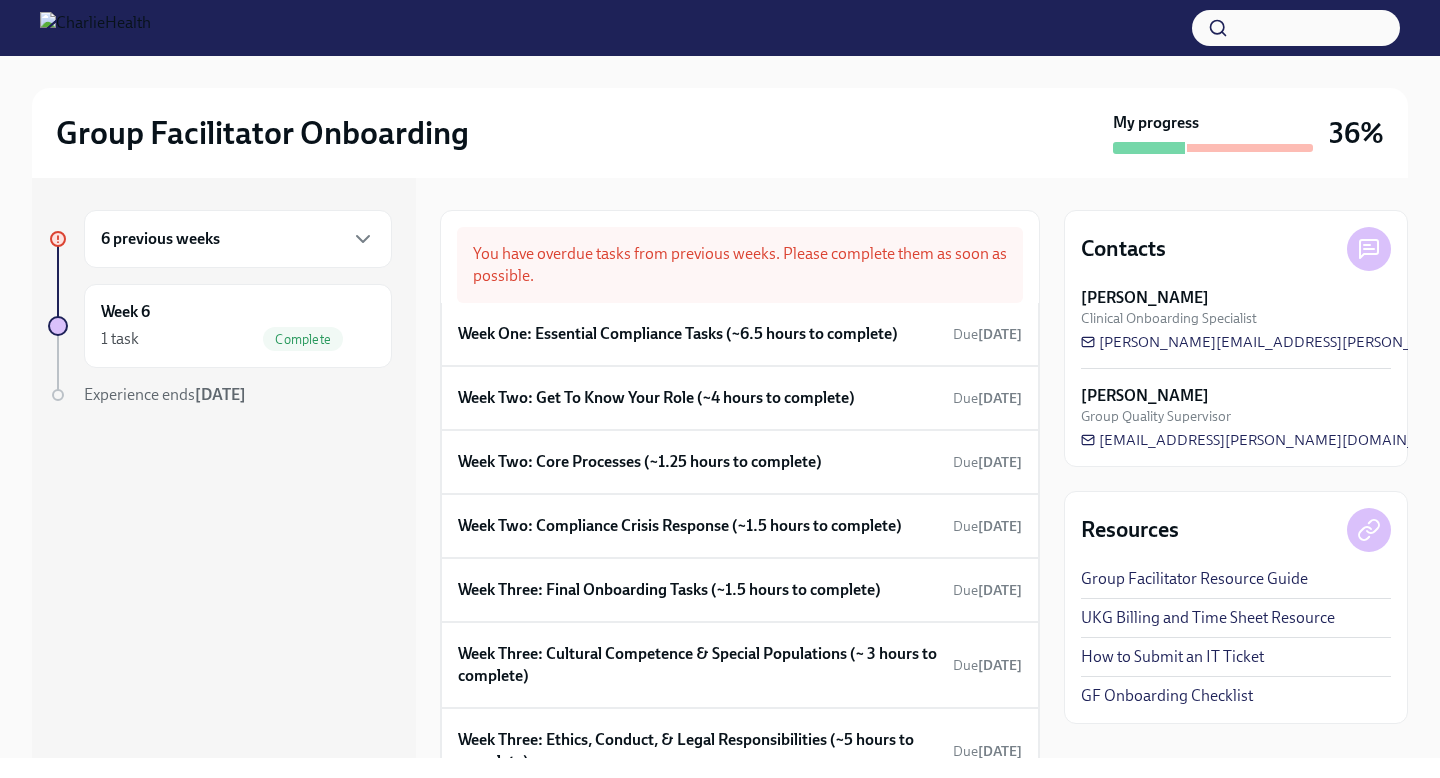 click on "6 previous weeks" at bounding box center [160, 239] 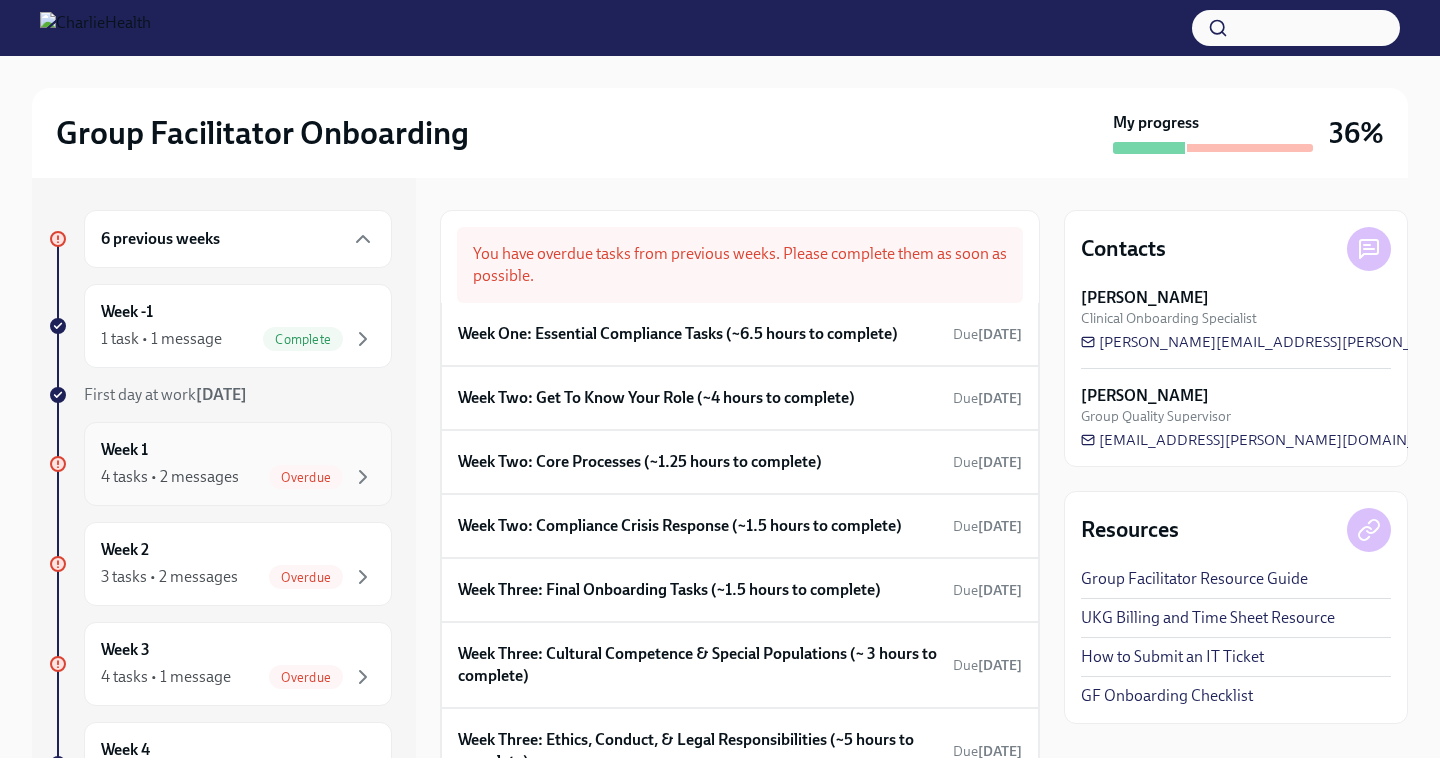 click on "4 tasks • 2 messages" at bounding box center [170, 477] 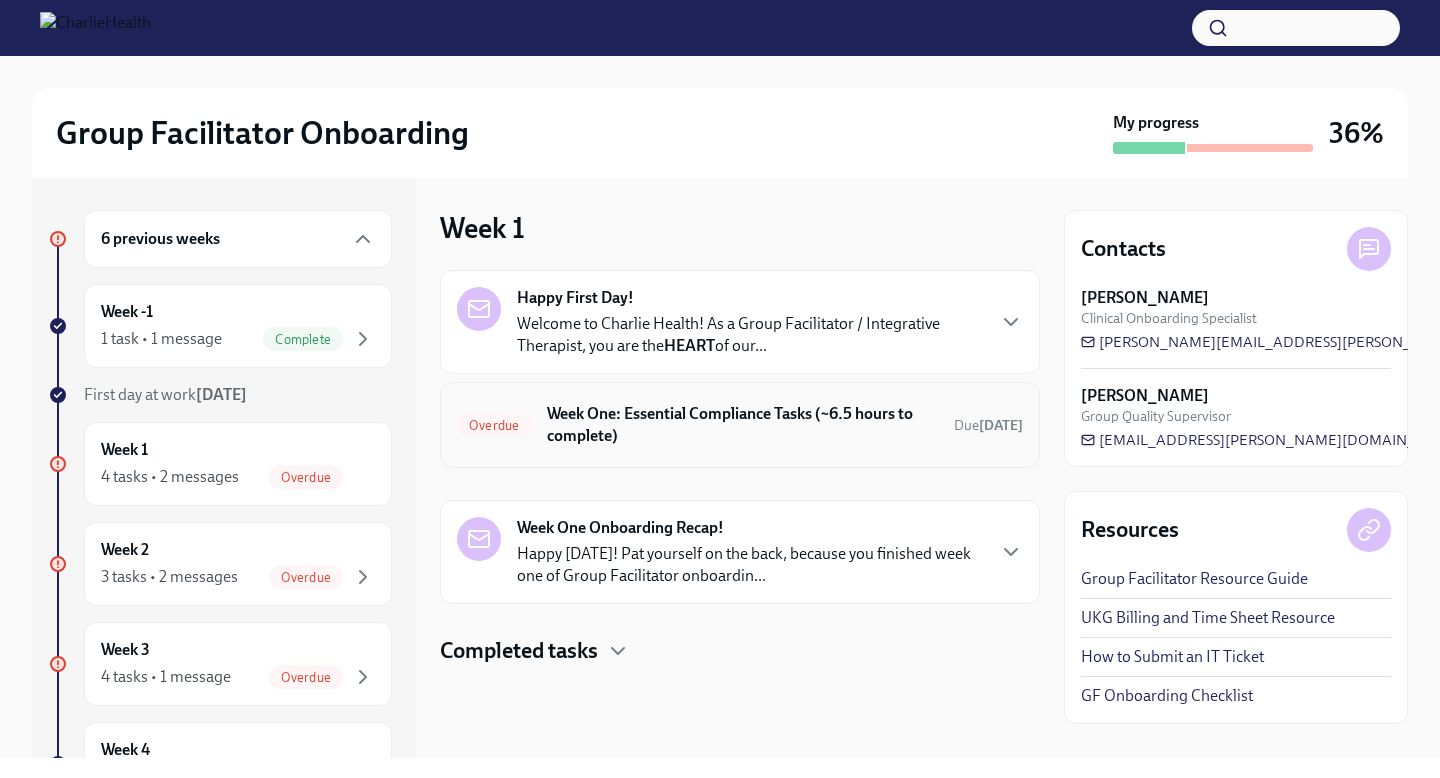 click on "Week One: Essential Compliance Tasks (~6.5 hours to complete)" at bounding box center [742, 425] 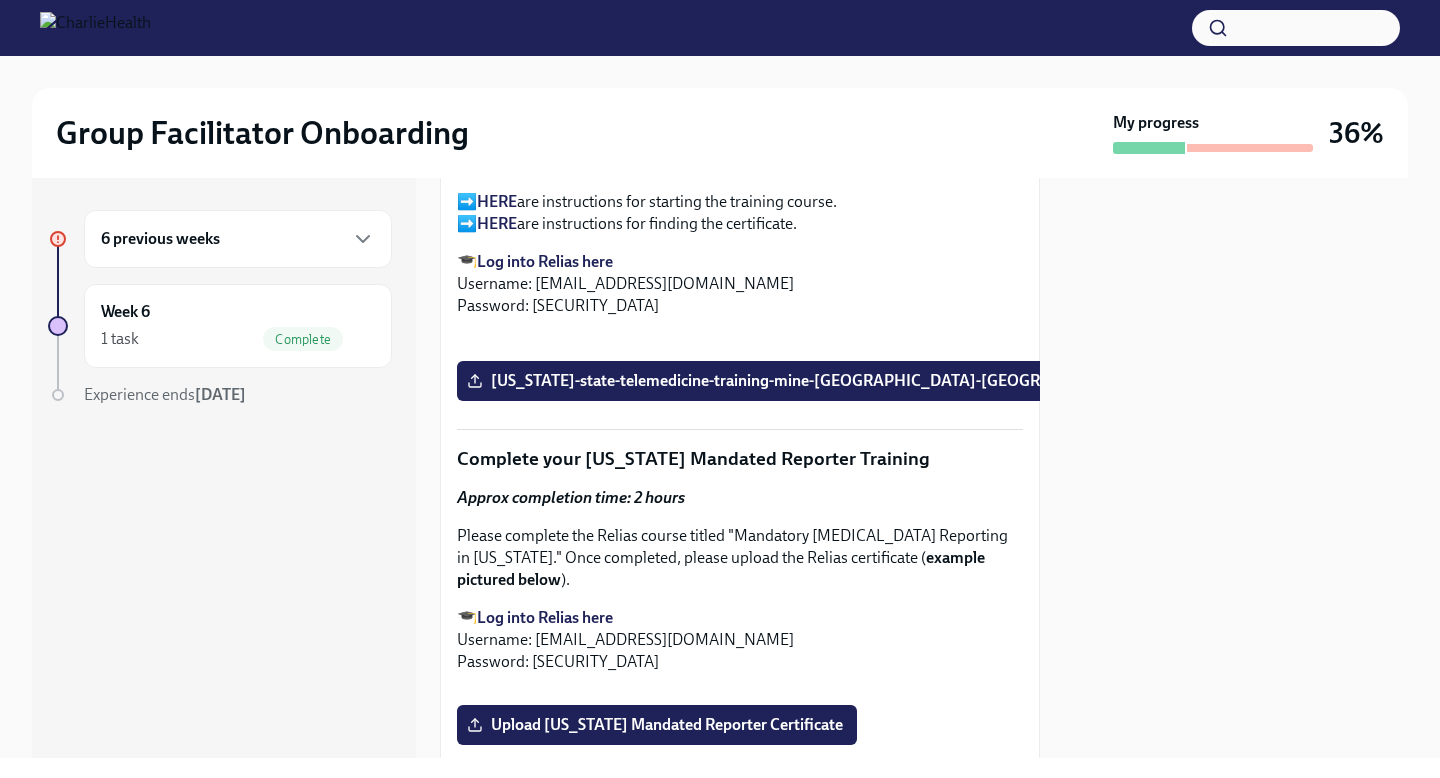 scroll, scrollTop: 3419, scrollLeft: 0, axis: vertical 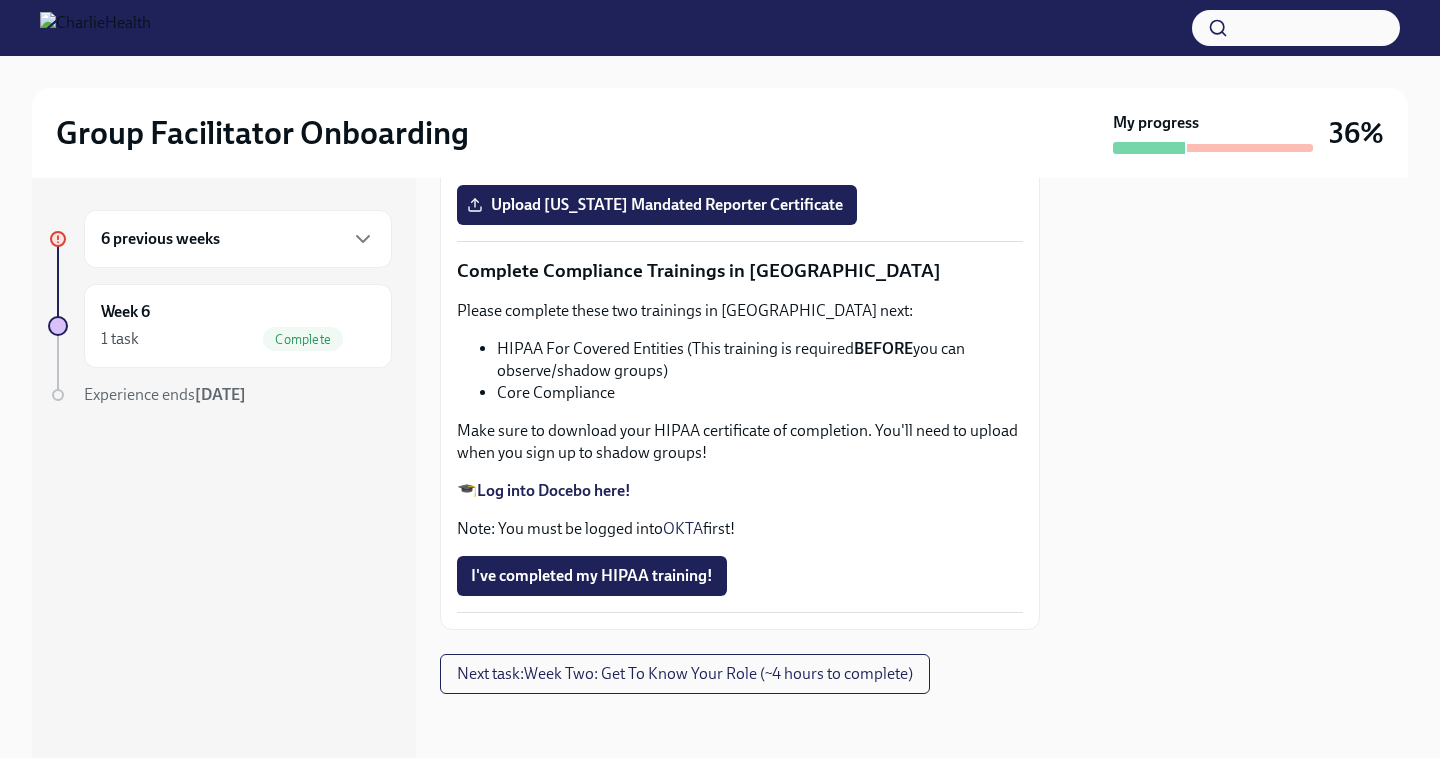 click on "Log into Docebo here!" at bounding box center [554, 490] 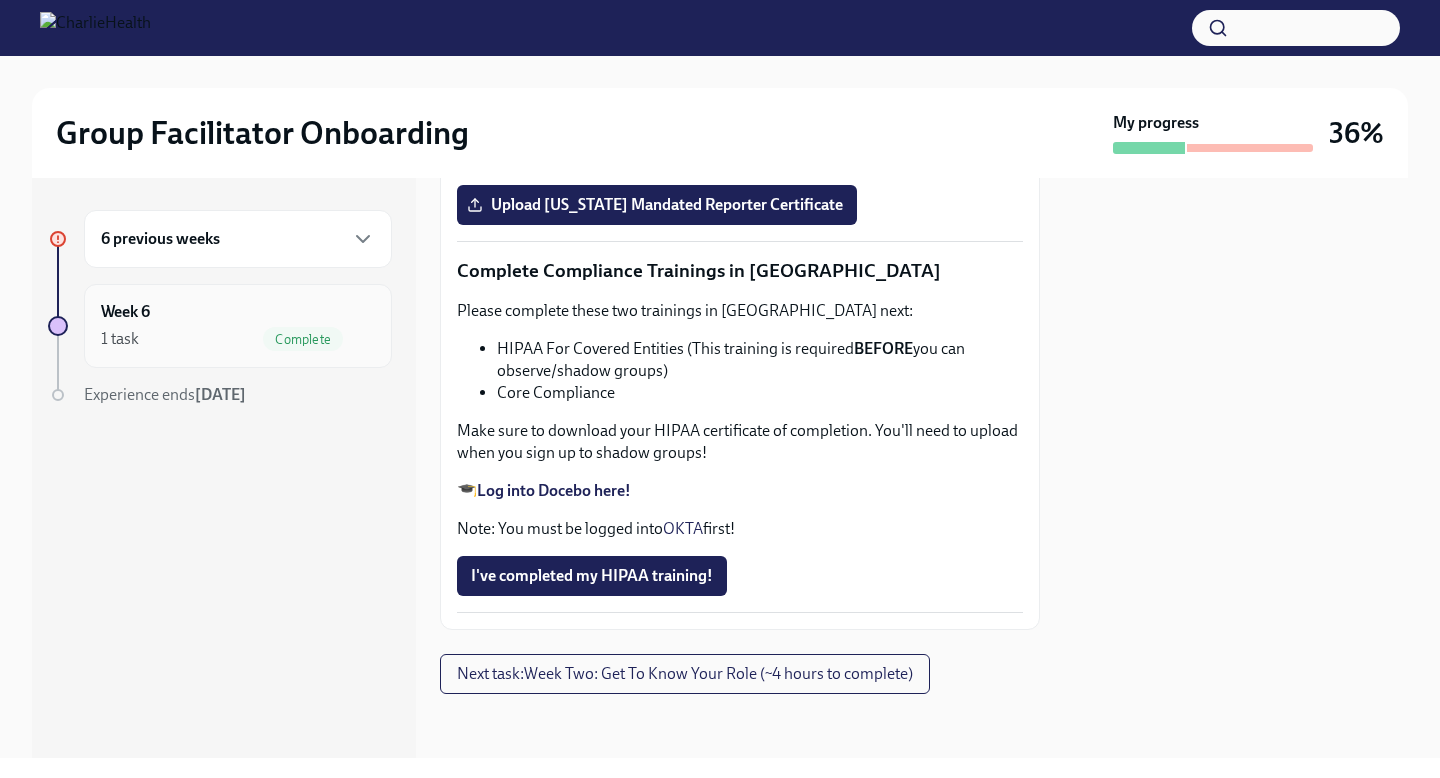 click on "Week 6 1 task Complete" at bounding box center [238, 326] 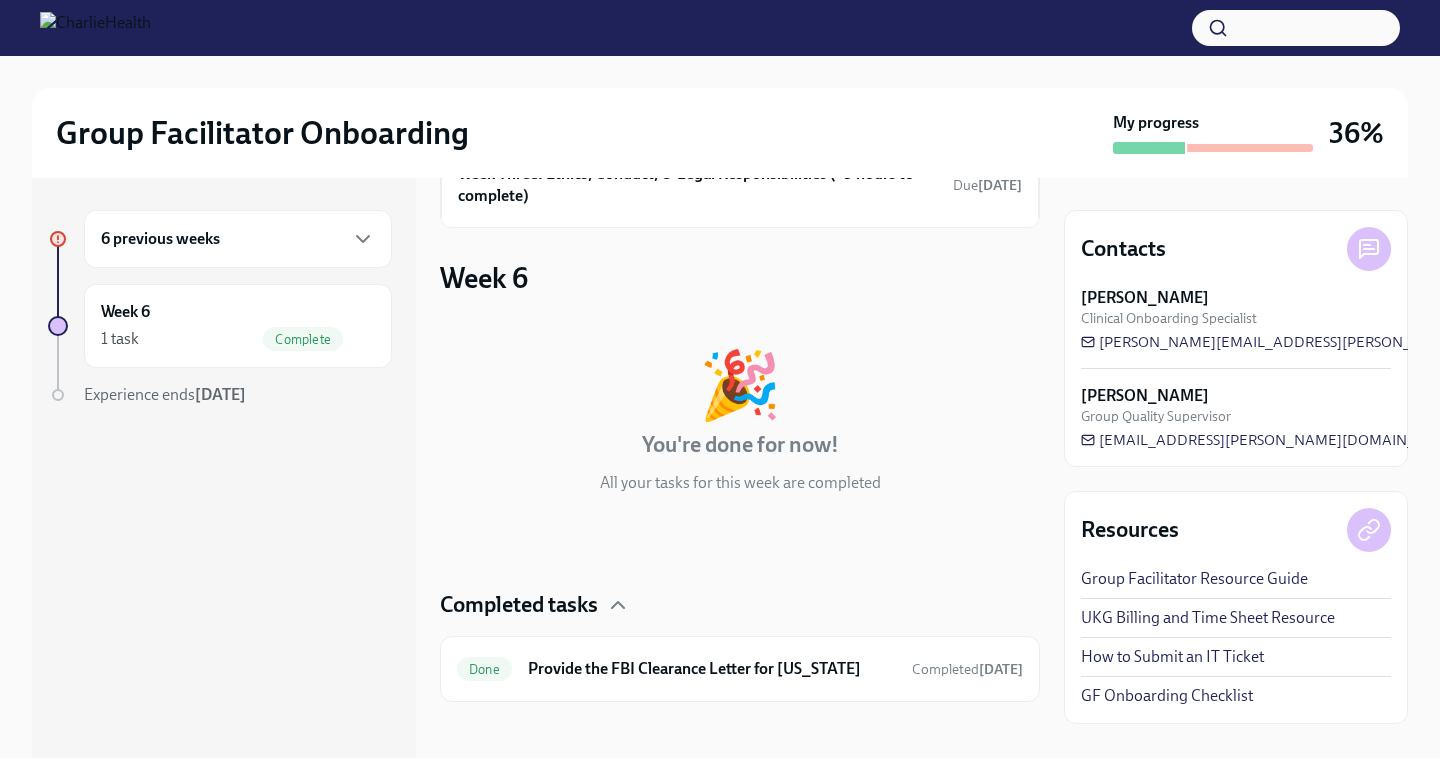 scroll, scrollTop: 588, scrollLeft: 0, axis: vertical 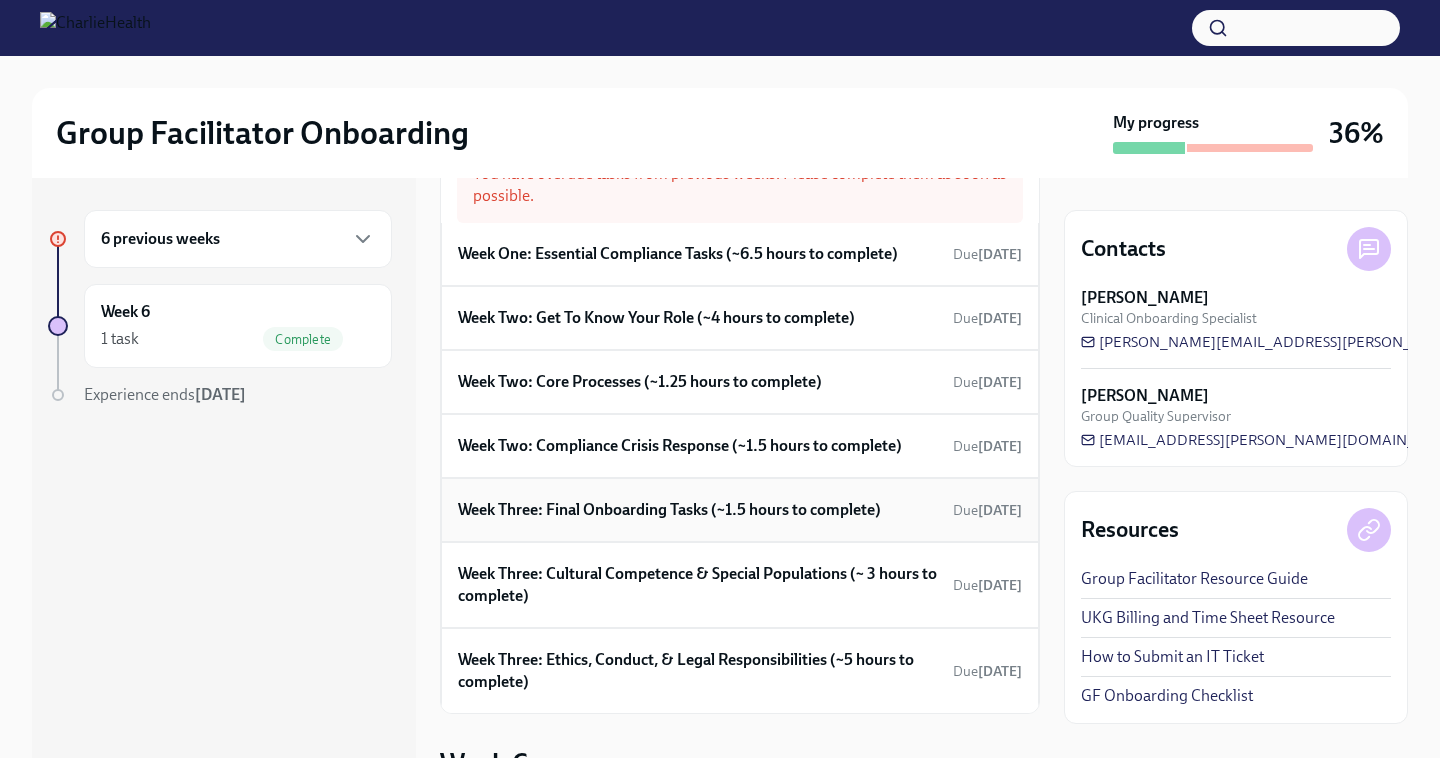 click on "Week Three: Final Onboarding Tasks (~1.5 hours to complete)" at bounding box center (669, 510) 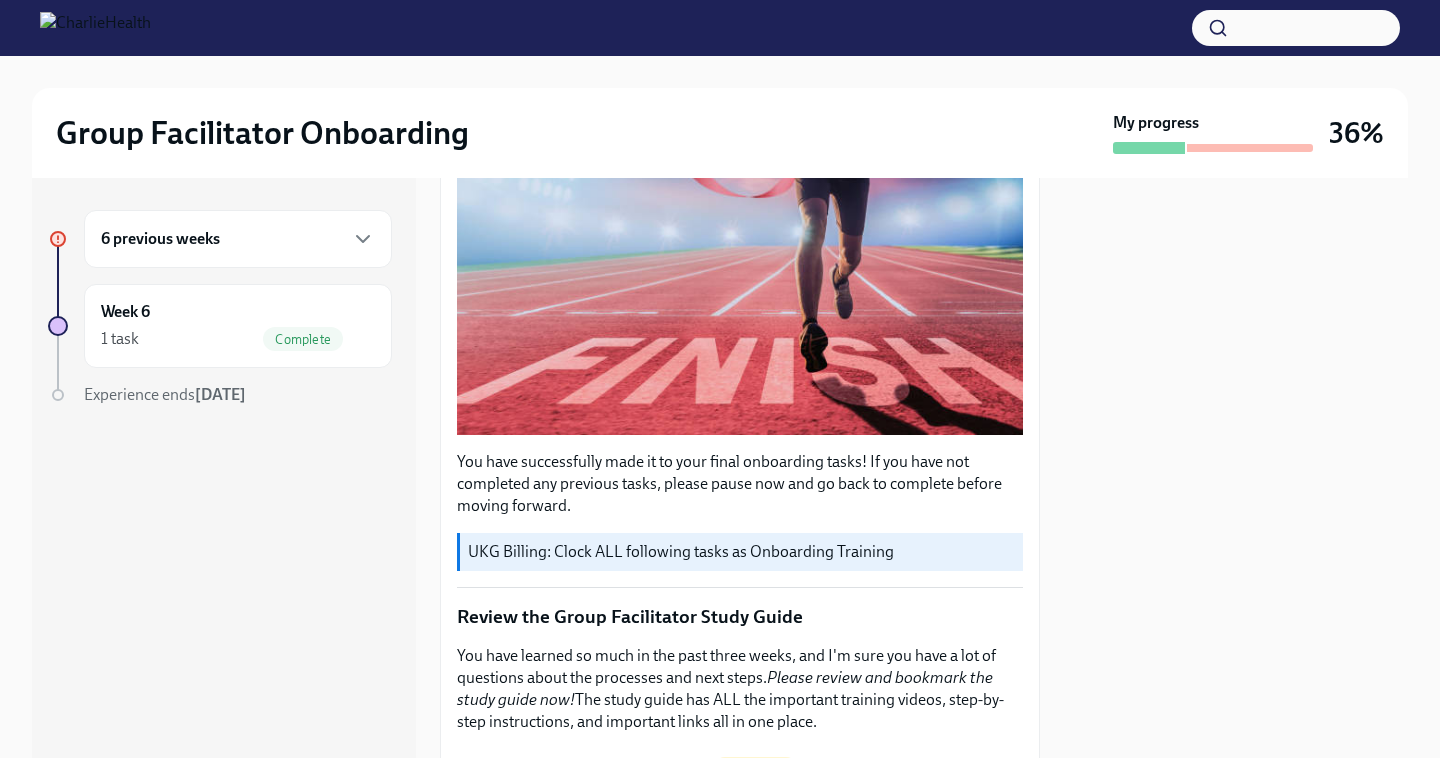 scroll, scrollTop: 471, scrollLeft: 0, axis: vertical 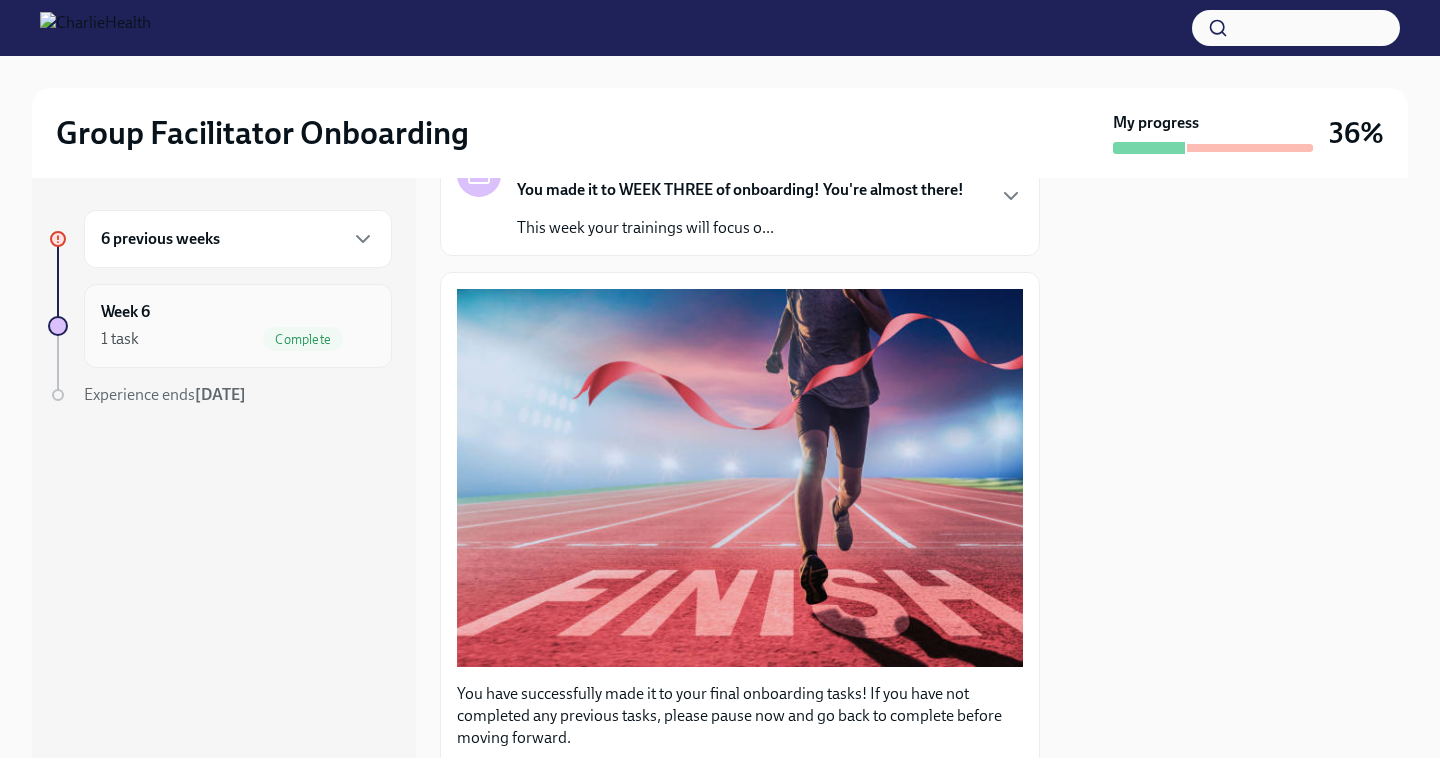 click on "Week 6 1 task Complete" at bounding box center (238, 326) 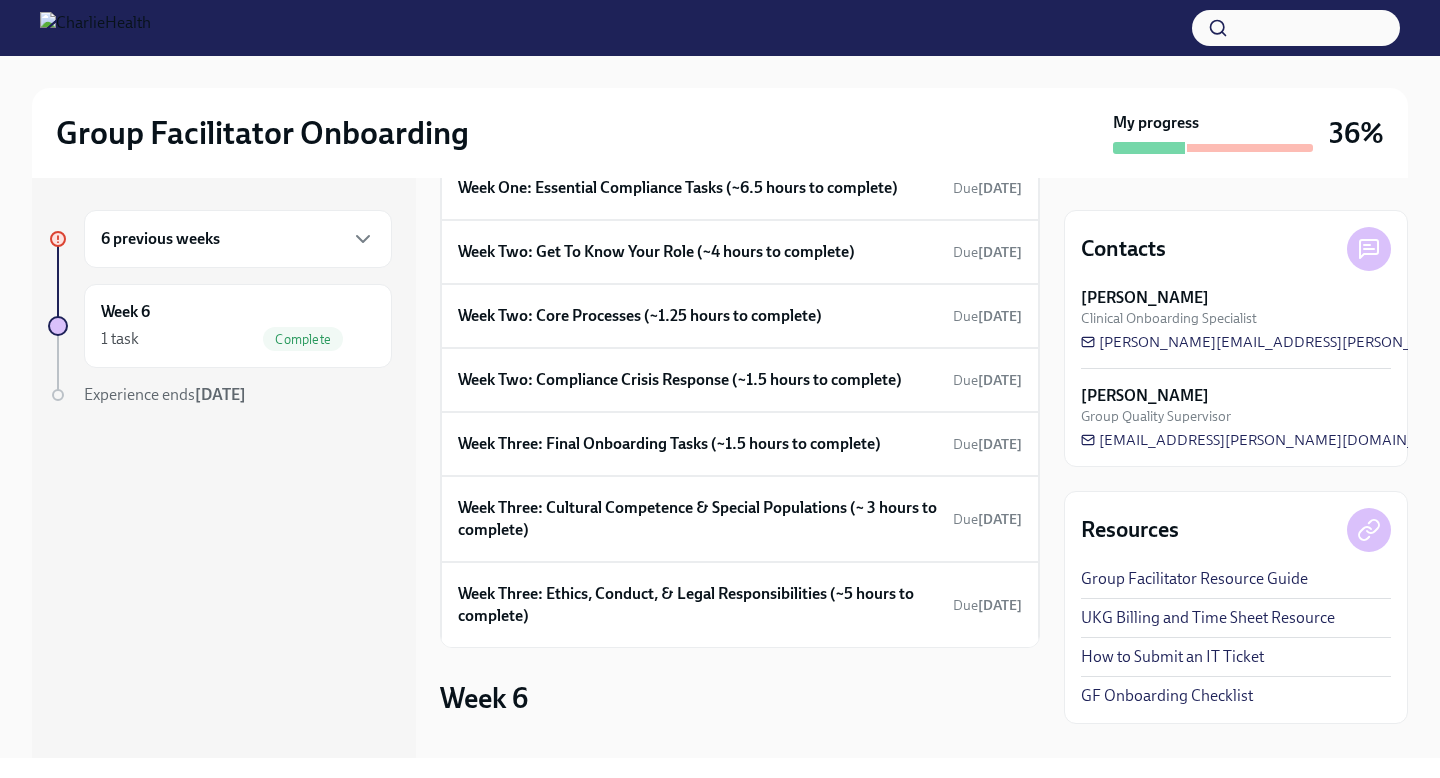 scroll, scrollTop: 0, scrollLeft: 0, axis: both 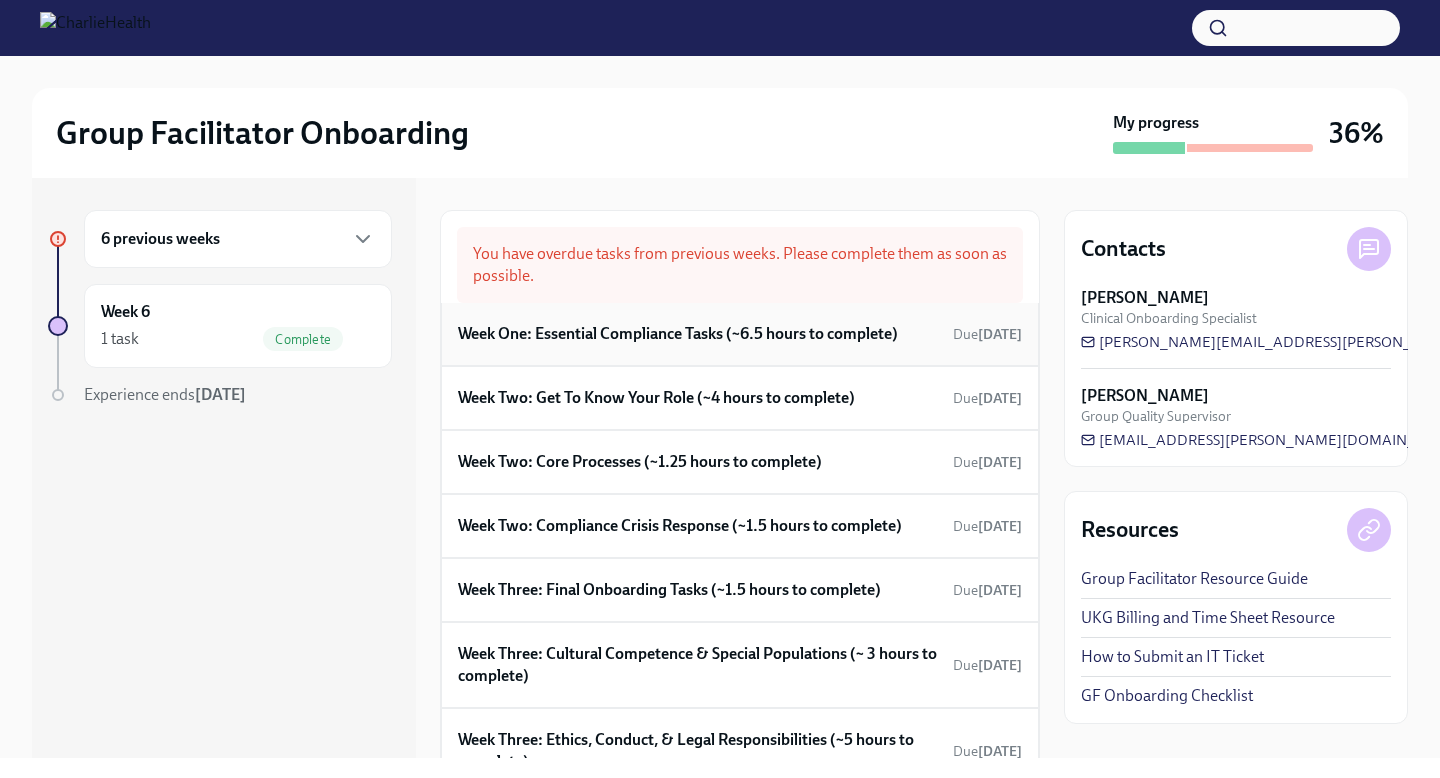 click on "Week One: Essential Compliance Tasks (~6.5 hours to complete)" at bounding box center [678, 334] 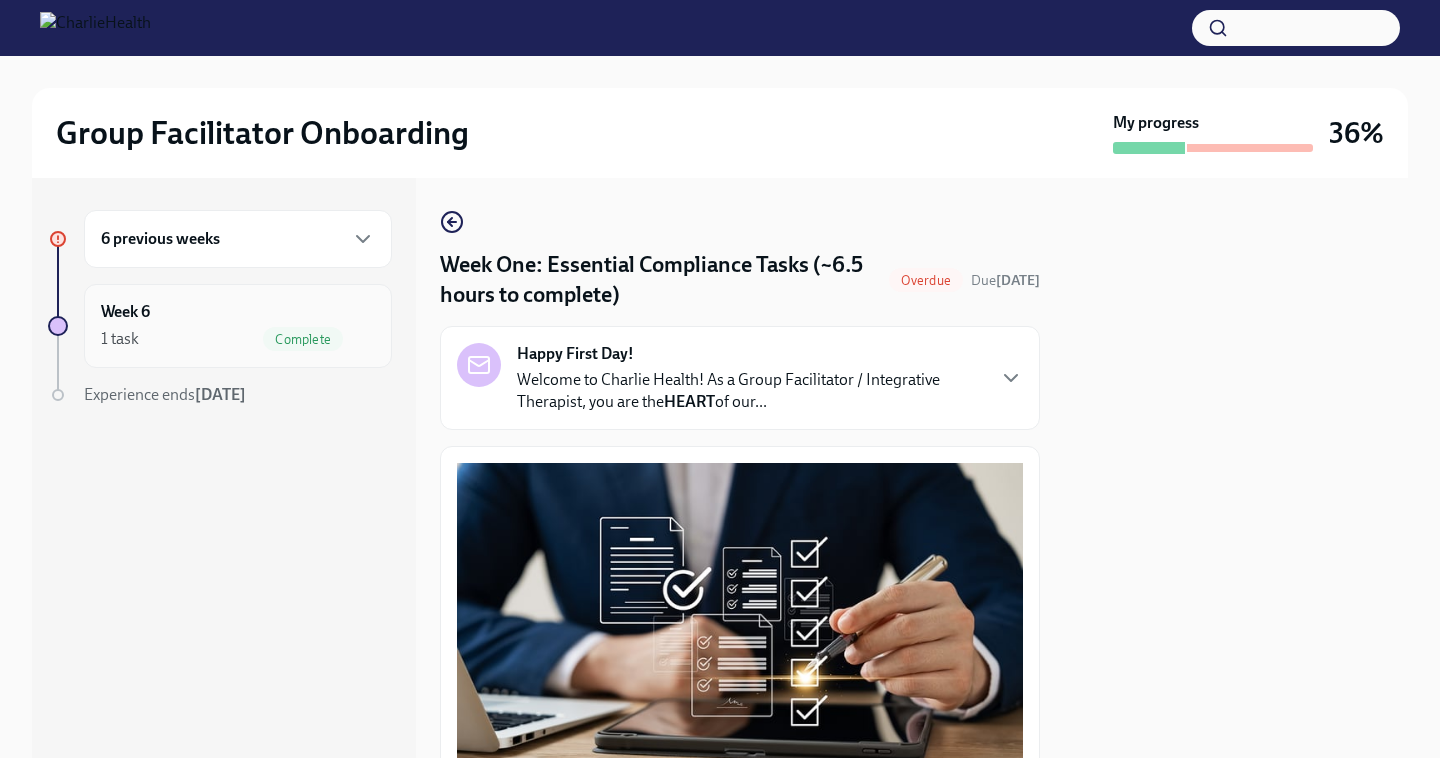 click on "Week 6 1 task Complete" at bounding box center (238, 326) 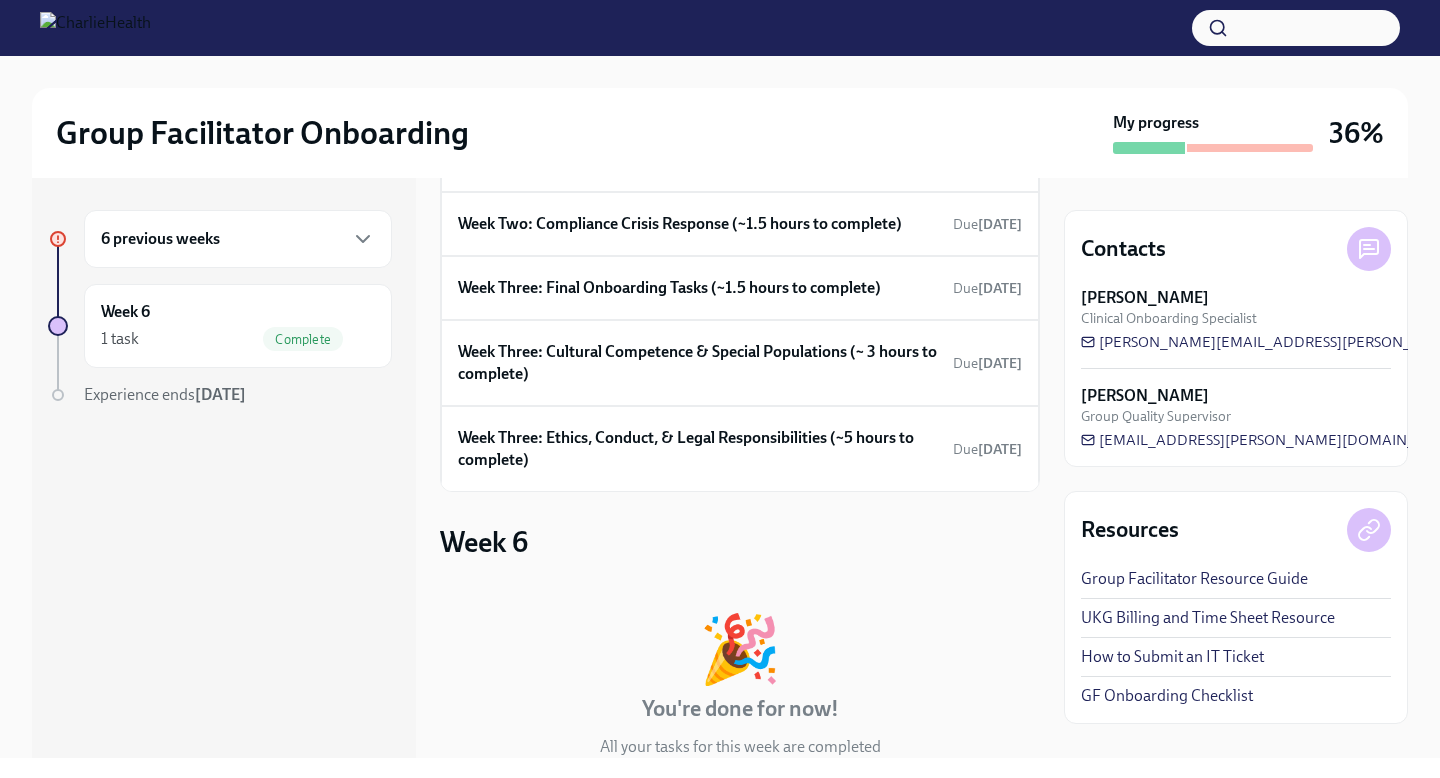 scroll, scrollTop: 0, scrollLeft: 0, axis: both 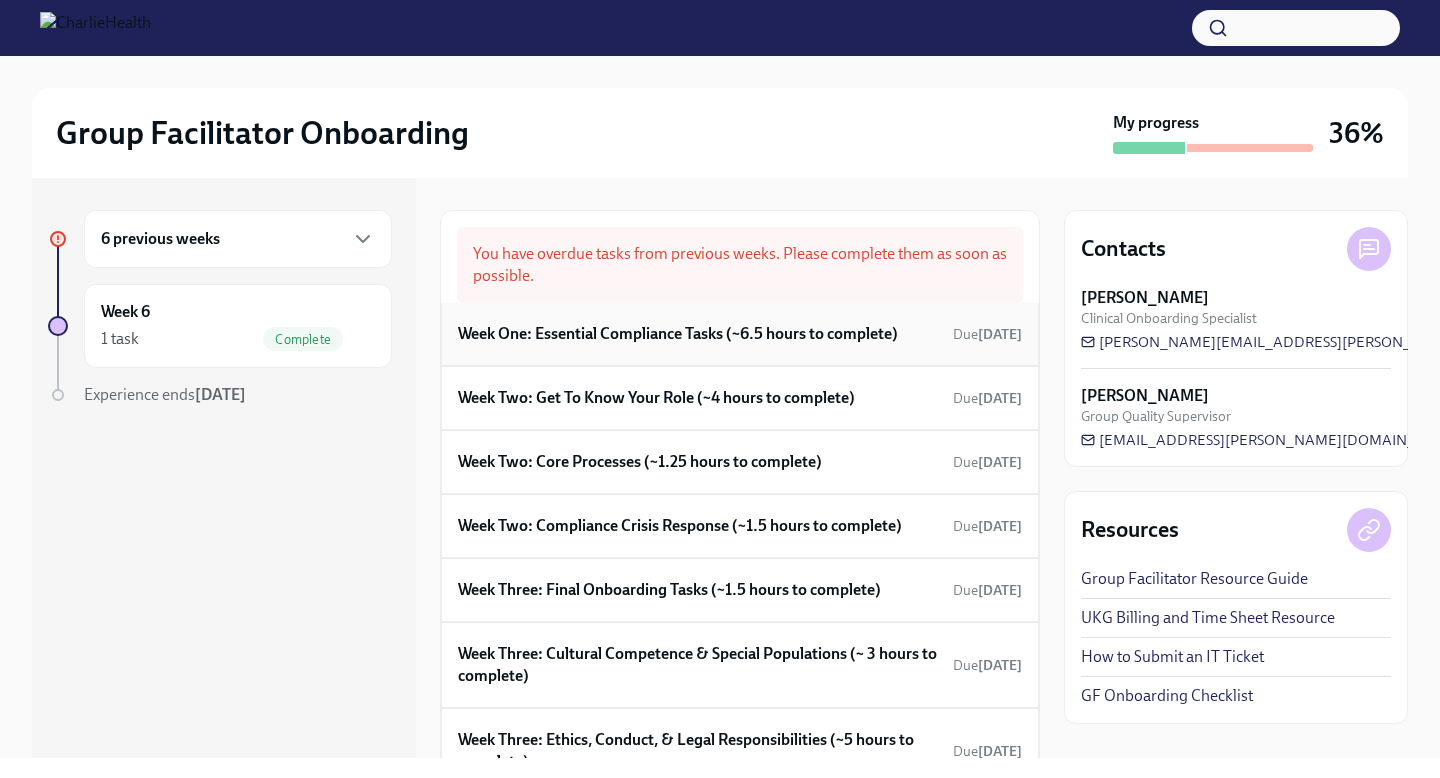click on "Week One: Essential Compliance Tasks (~6.5 hours to complete) Due  Jun 3rd" at bounding box center (740, 334) 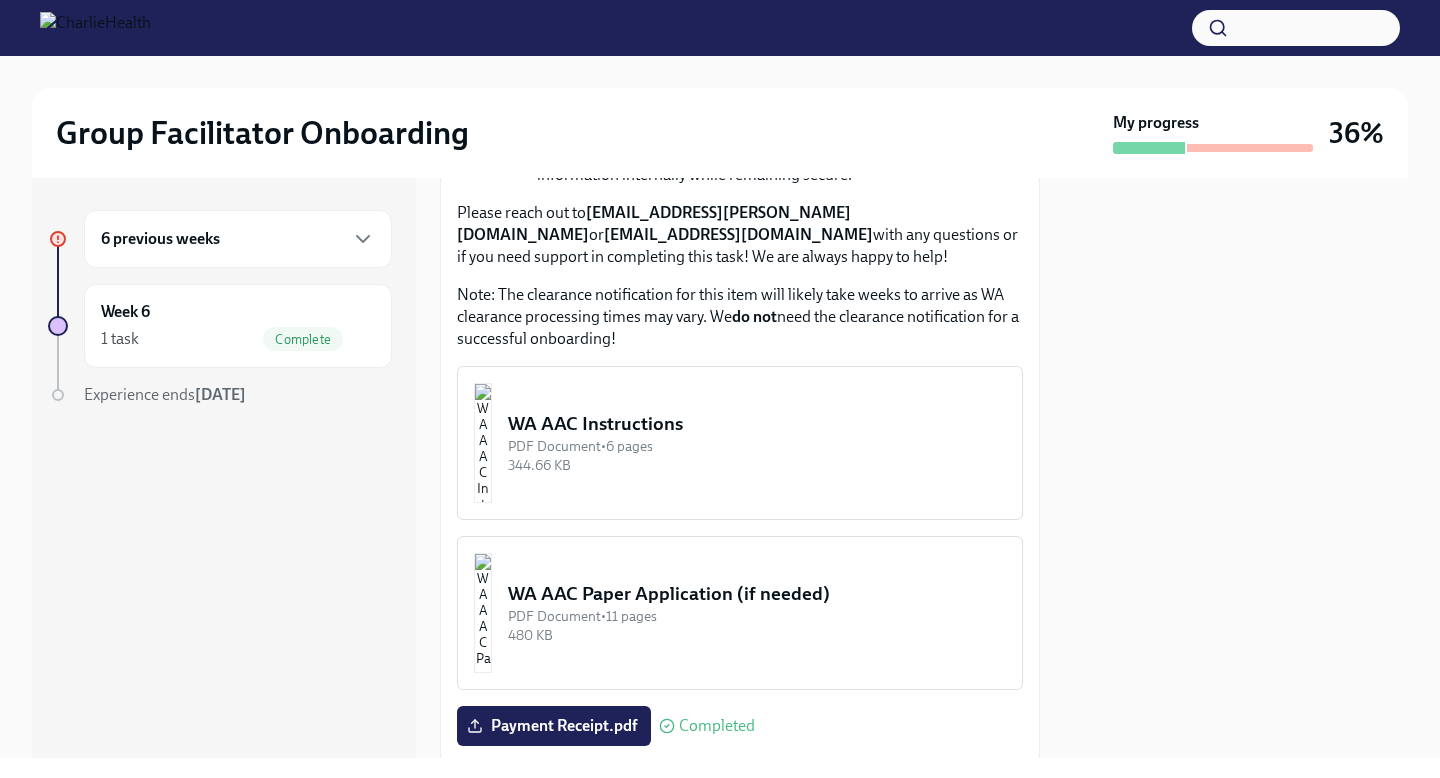 scroll, scrollTop: 1727, scrollLeft: 0, axis: vertical 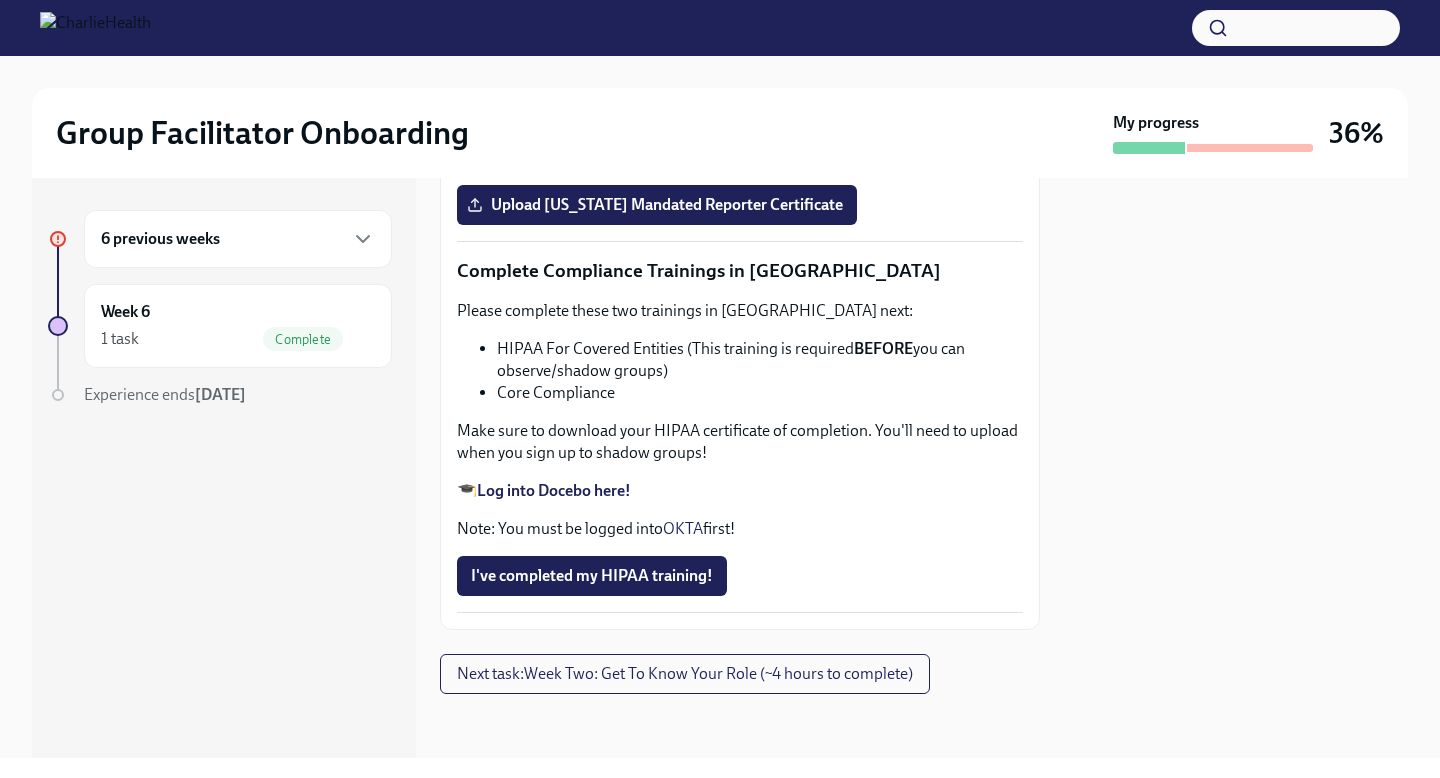 click on "Log into Relias here" at bounding box center (545, 97) 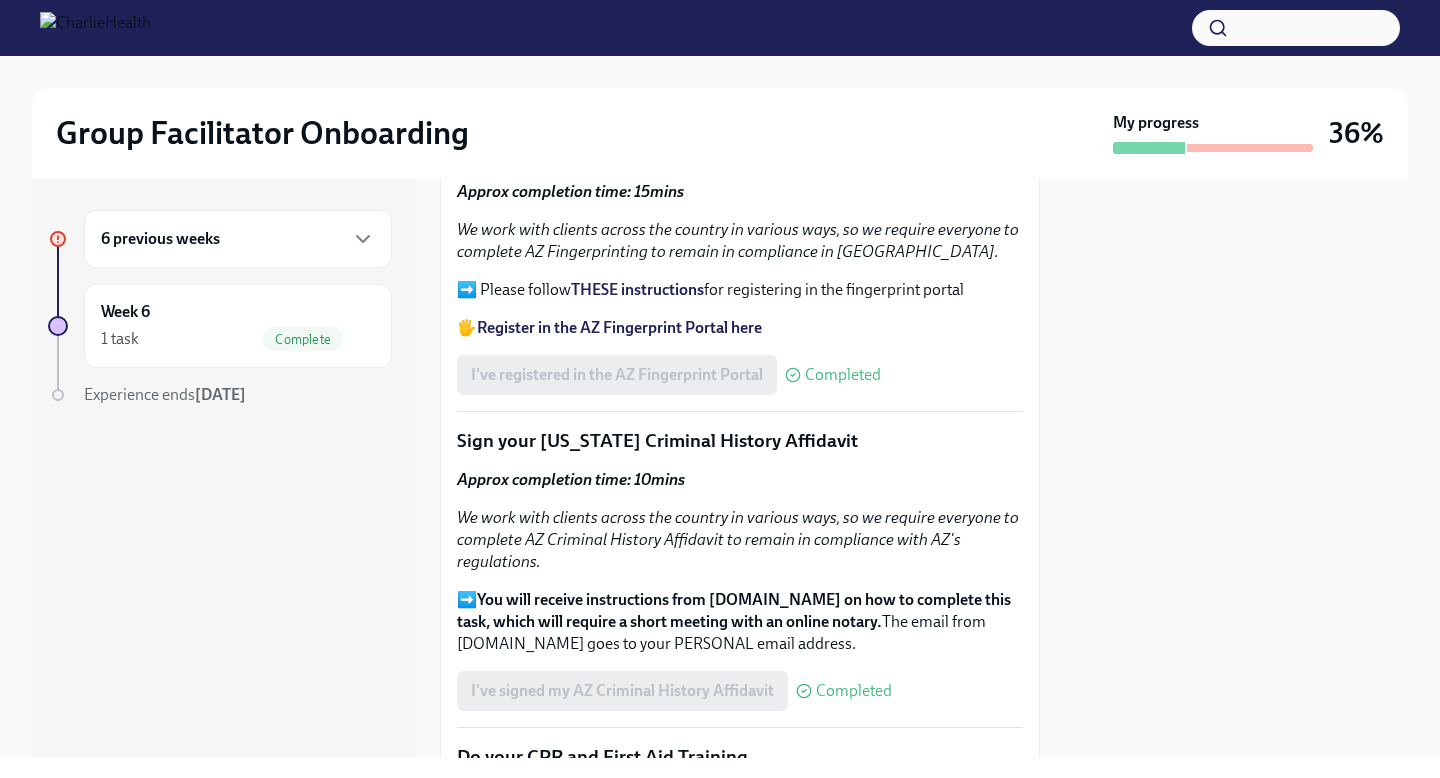 scroll, scrollTop: 0, scrollLeft: 0, axis: both 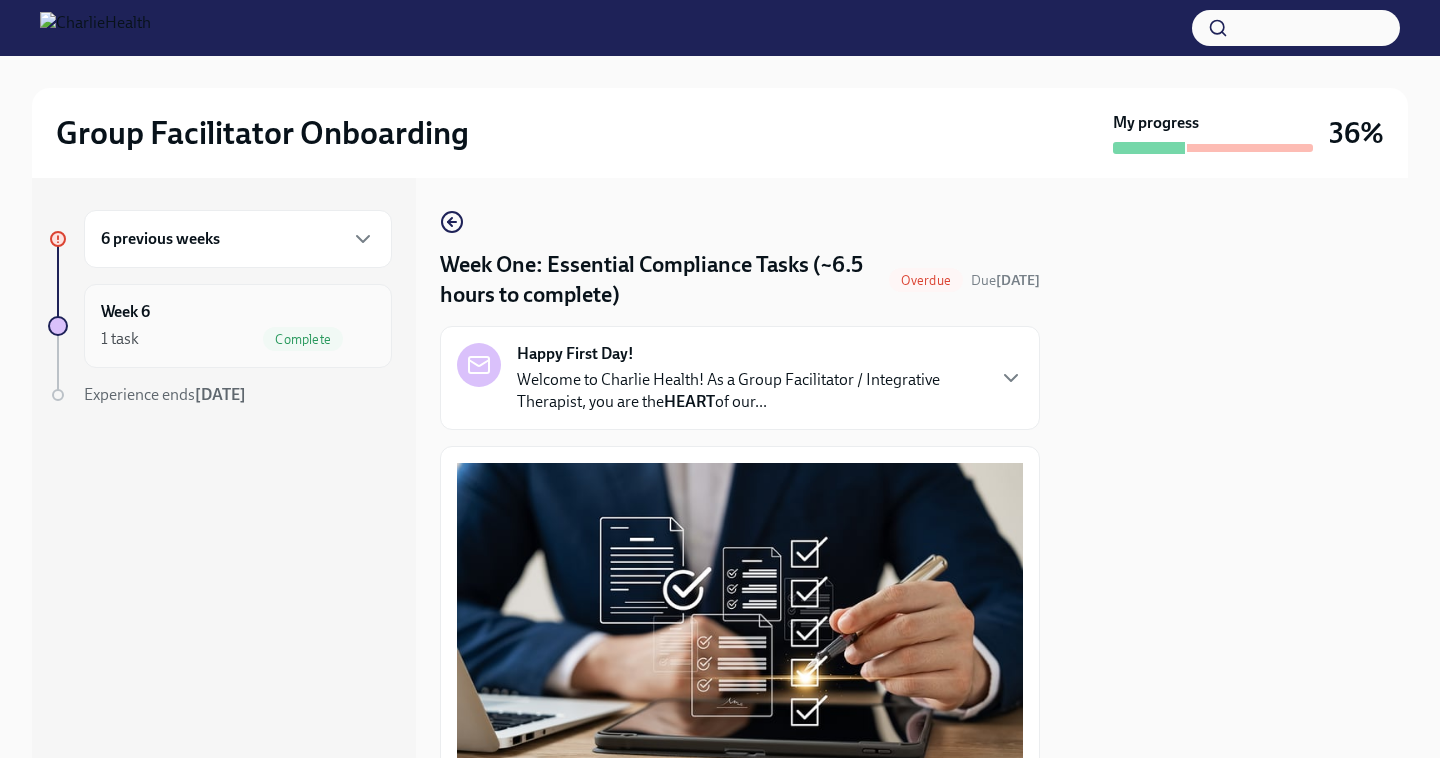 click on "Week 6 1 task Complete" at bounding box center [238, 326] 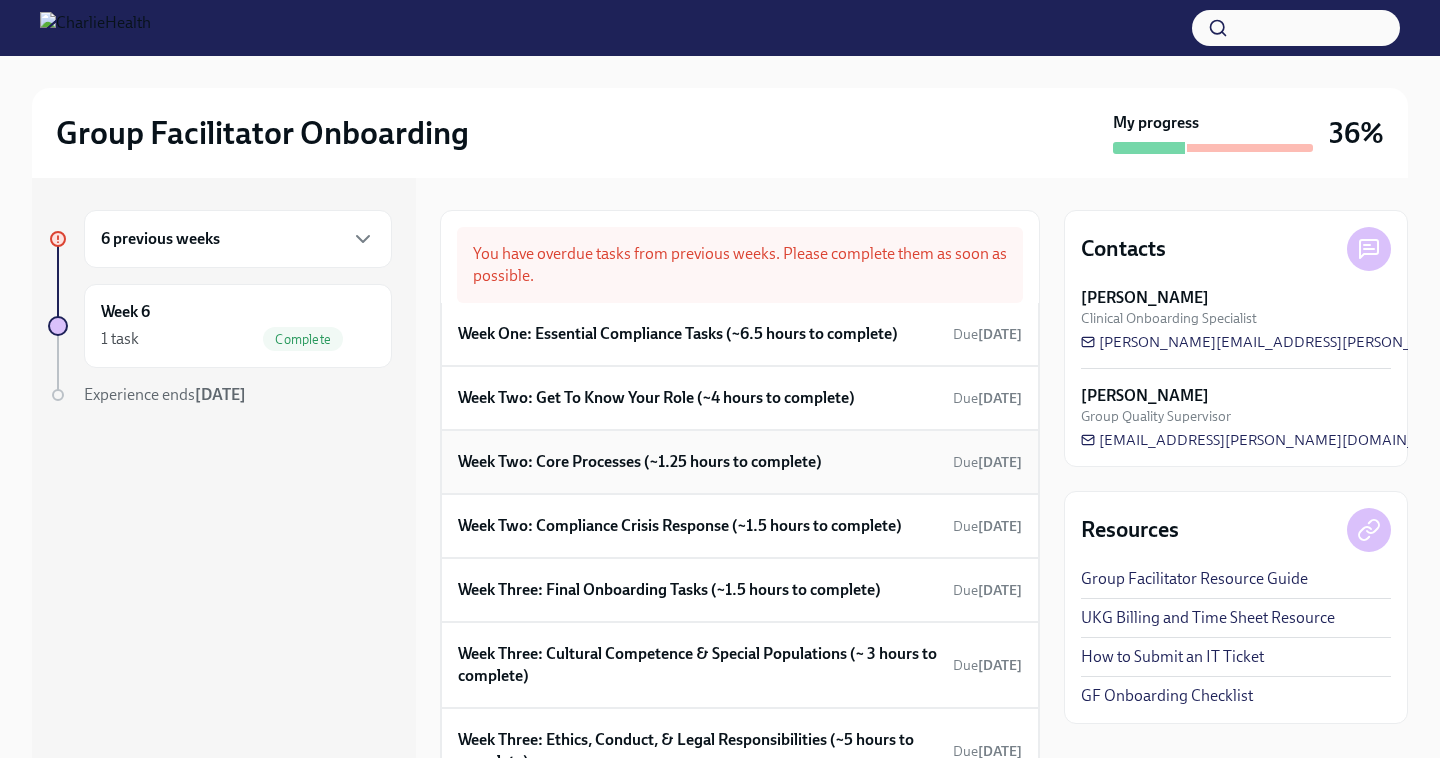 click on "Week Two: Core Processes (~1.25 hours to complete)" at bounding box center (640, 462) 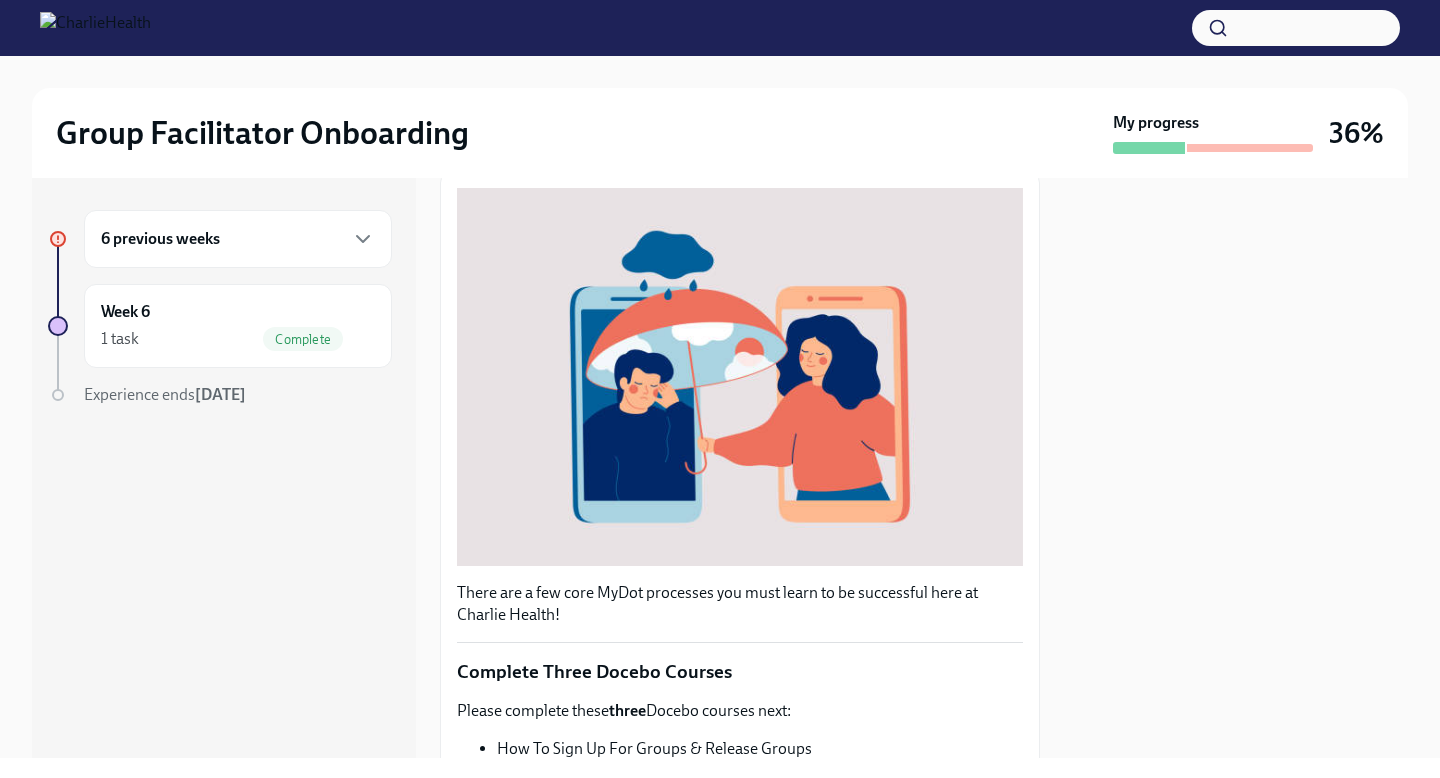 scroll, scrollTop: 0, scrollLeft: 0, axis: both 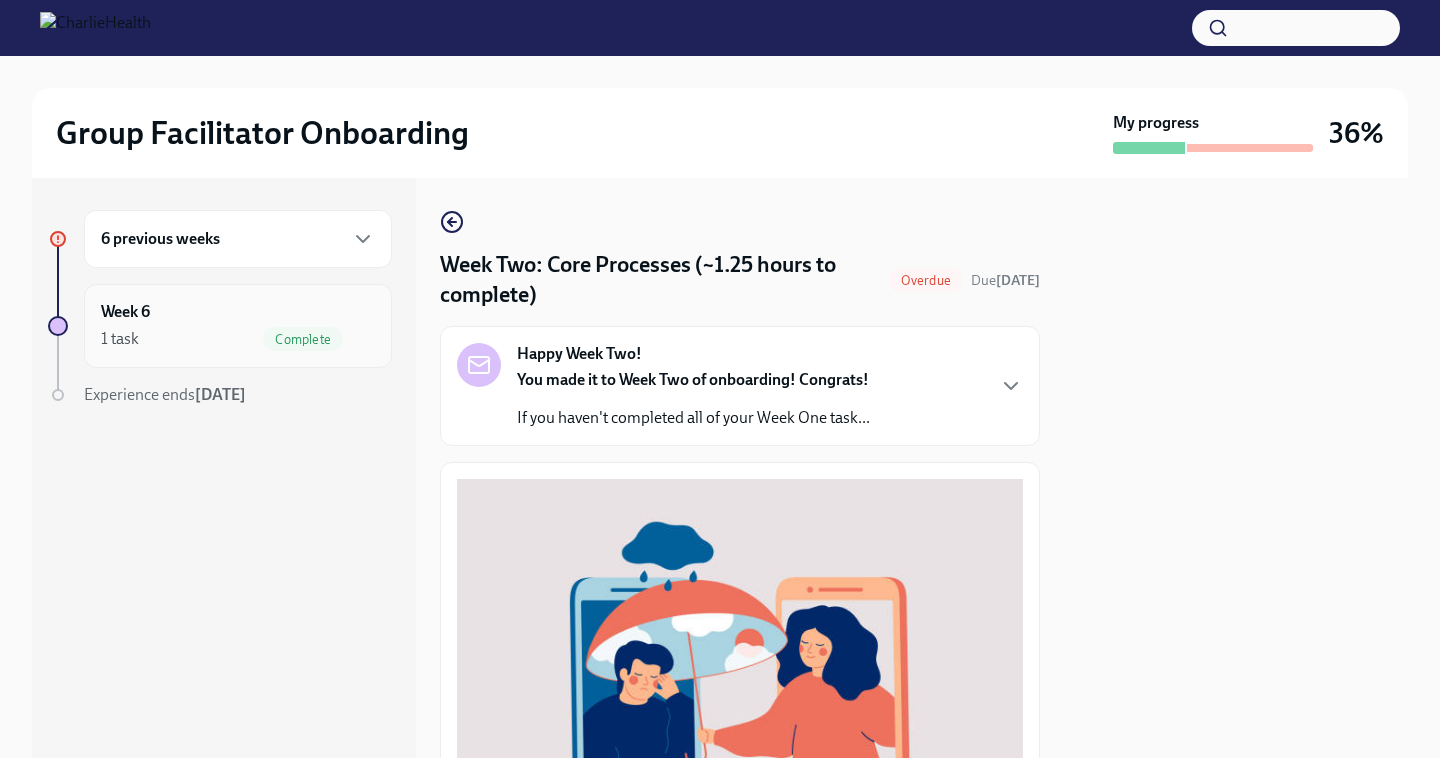 click on "Week 6 1 task Complete" at bounding box center [238, 326] 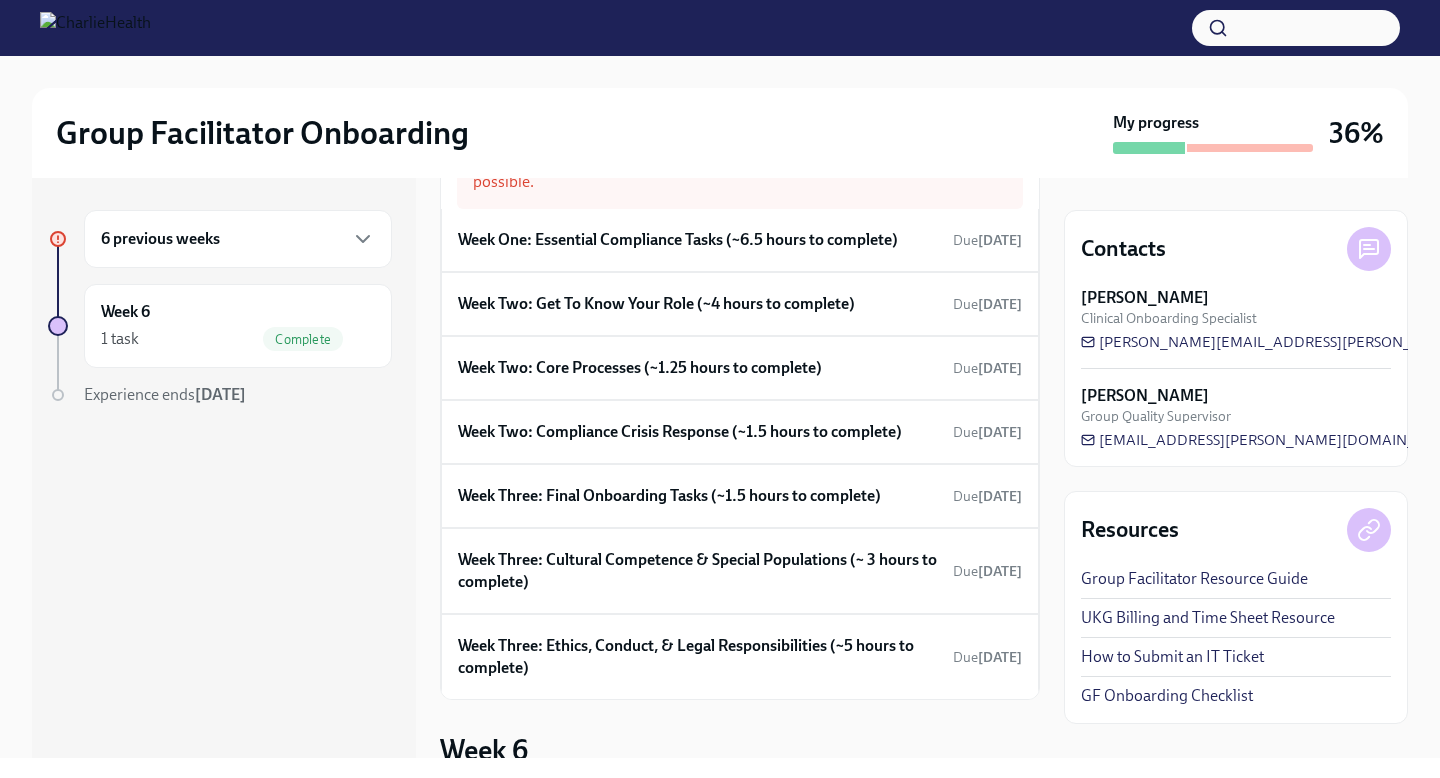 scroll, scrollTop: 90, scrollLeft: 0, axis: vertical 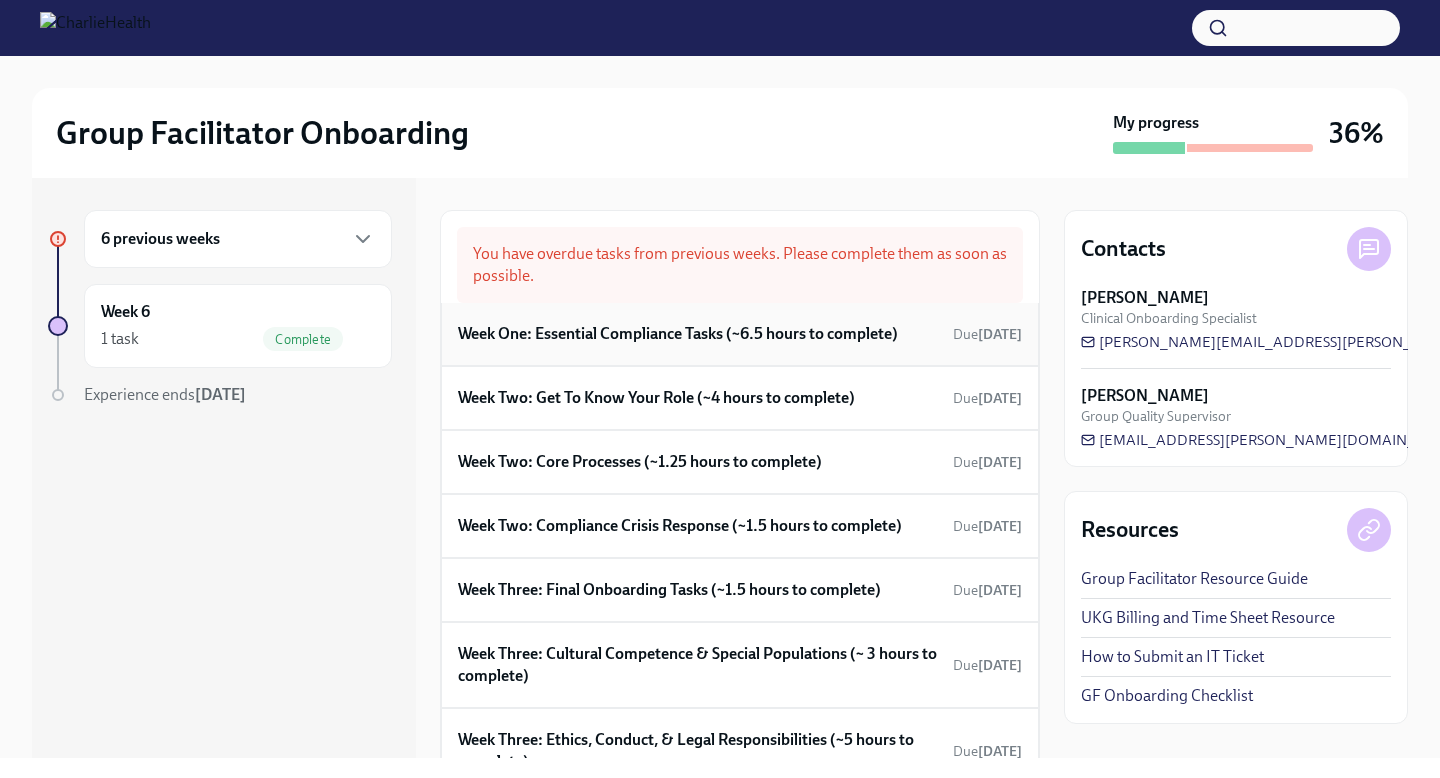 click on "Week One: Essential Compliance Tasks (~6.5 hours to complete)" at bounding box center (678, 334) 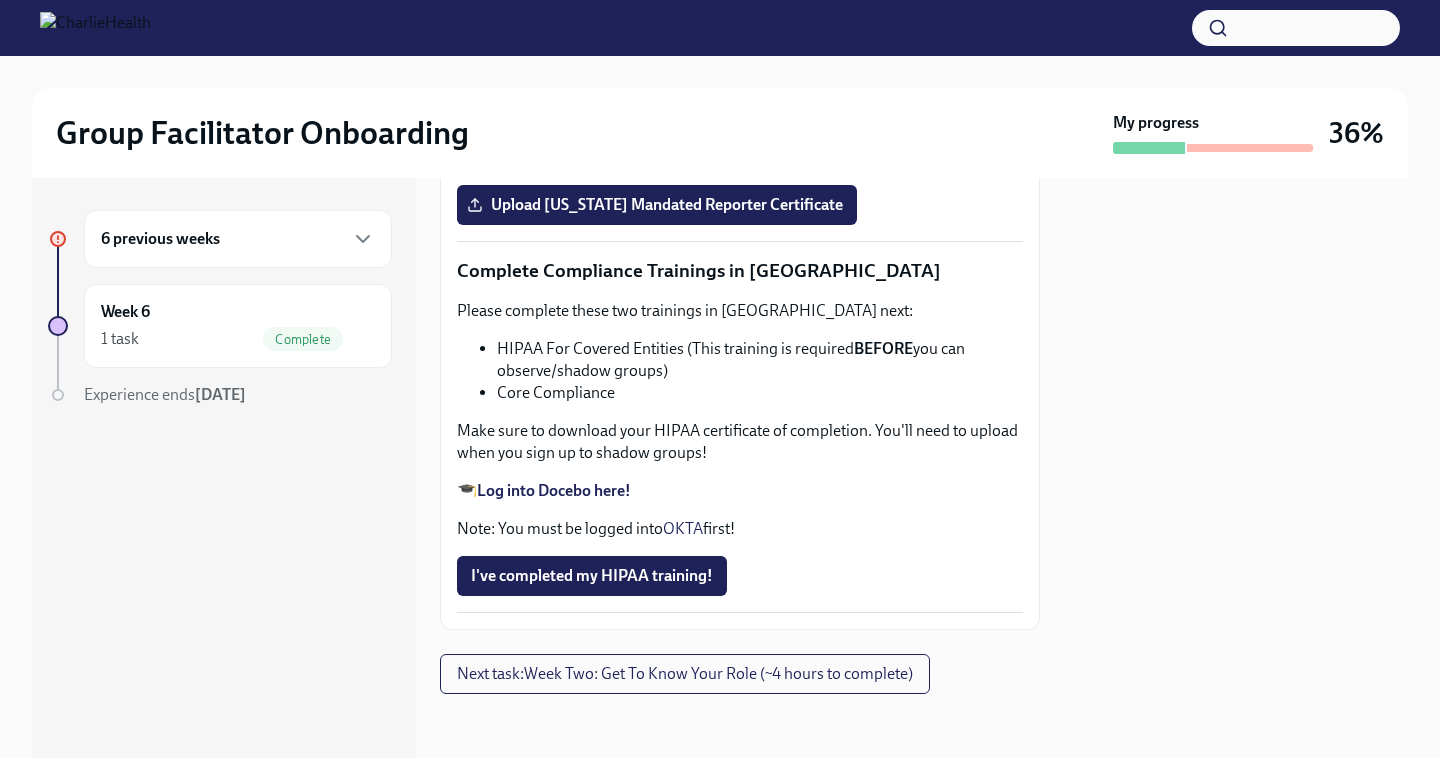 scroll, scrollTop: 4799, scrollLeft: 0, axis: vertical 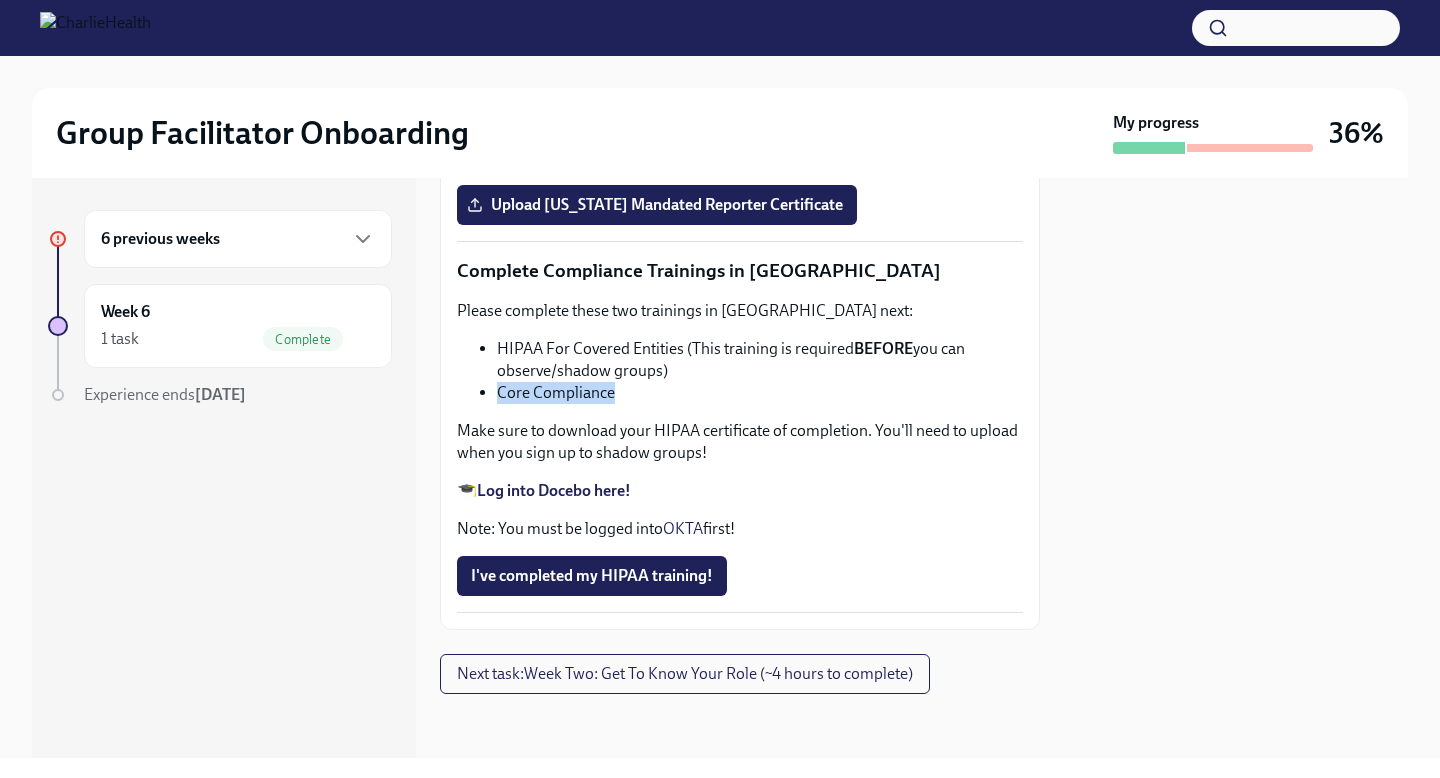 drag, startPoint x: 612, startPoint y: 394, endPoint x: 483, endPoint y: 392, distance: 129.0155 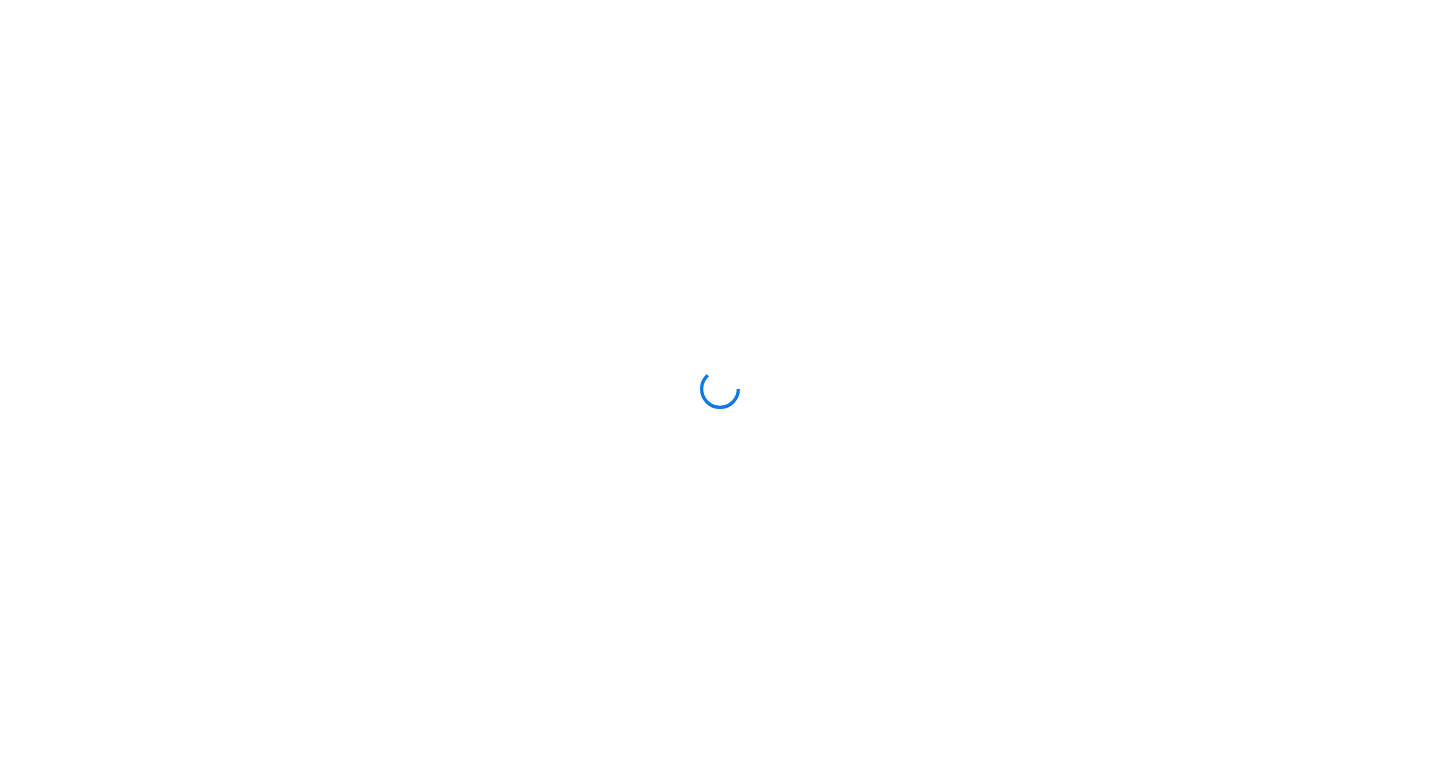 scroll, scrollTop: 0, scrollLeft: 0, axis: both 